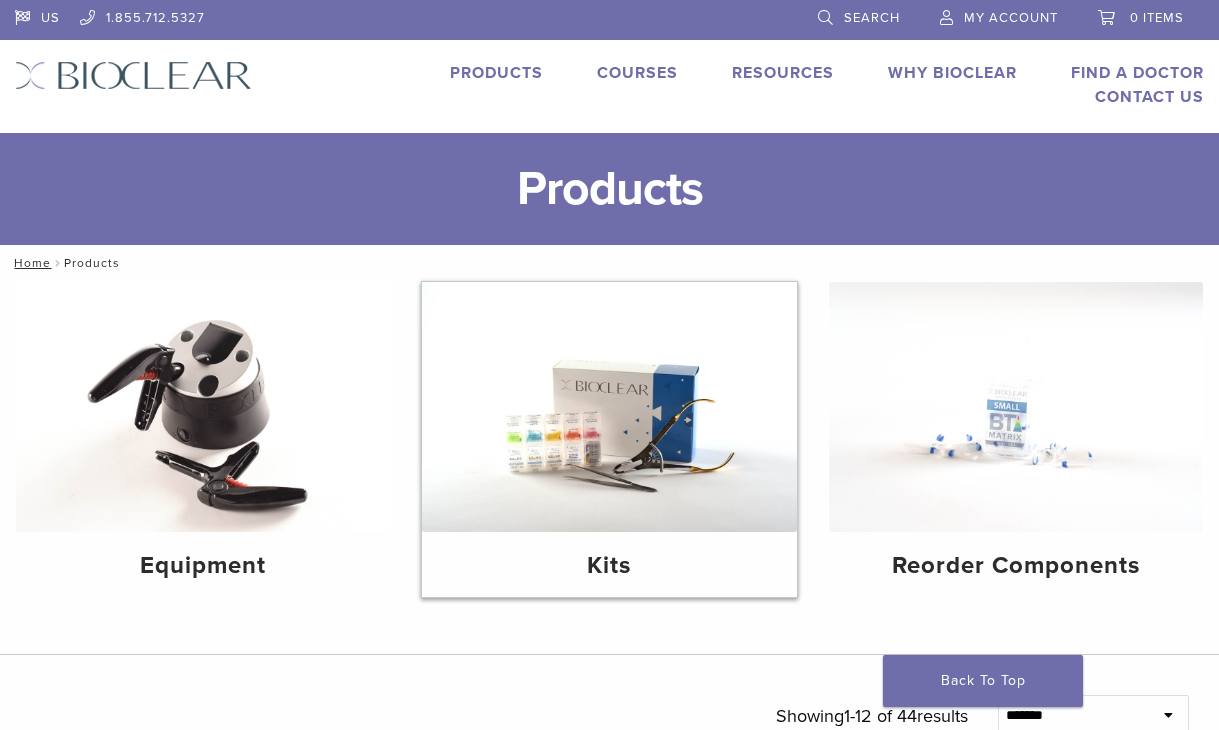 scroll, scrollTop: 0, scrollLeft: 0, axis: both 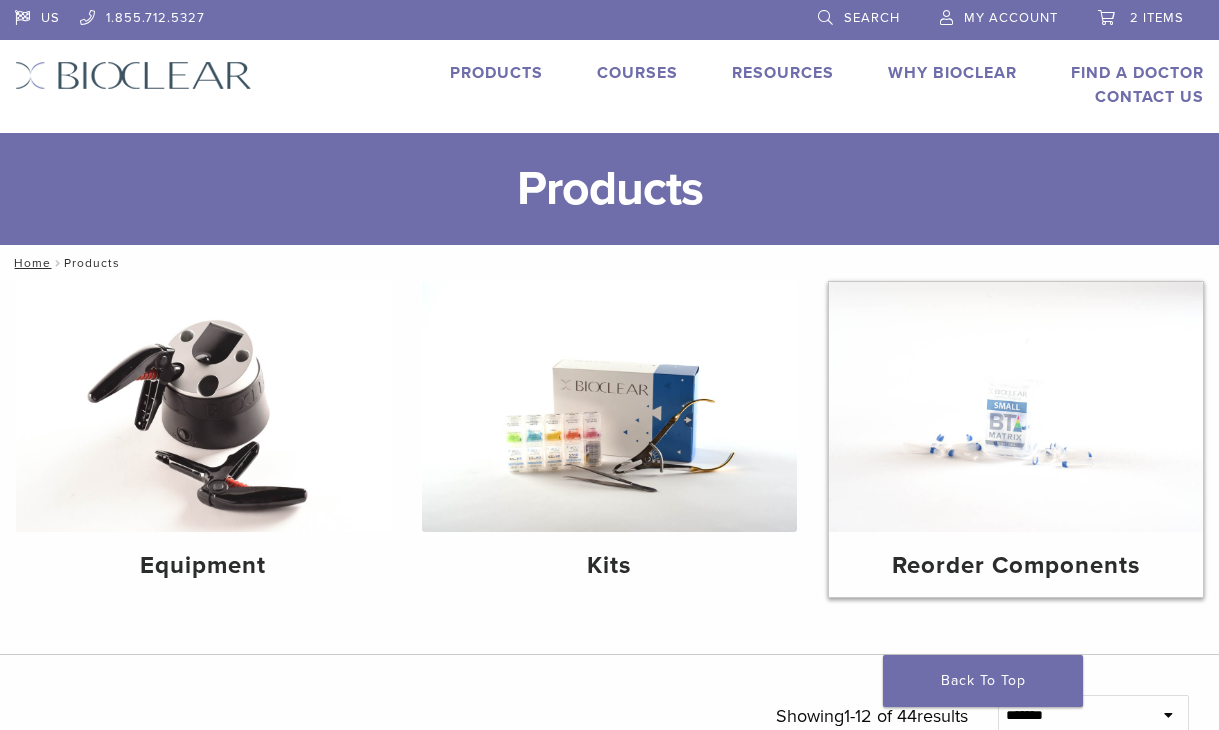 click at bounding box center [1016, 407] 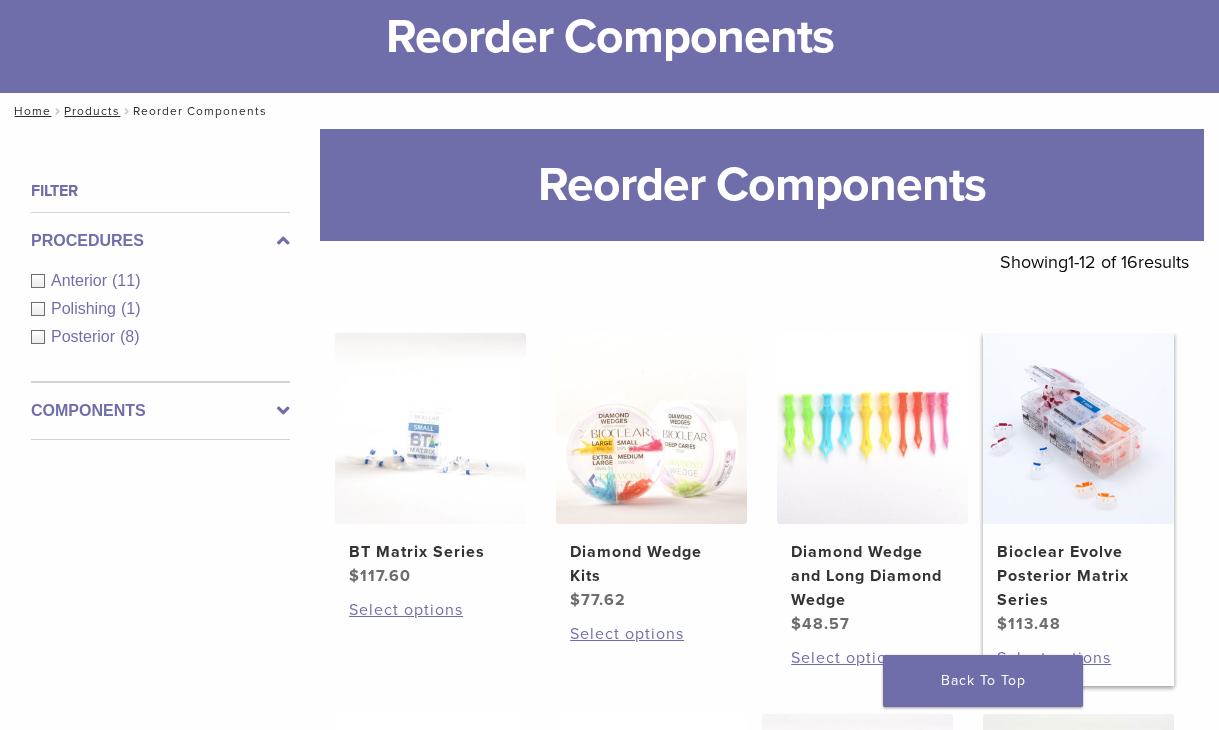 scroll, scrollTop: 300, scrollLeft: 0, axis: vertical 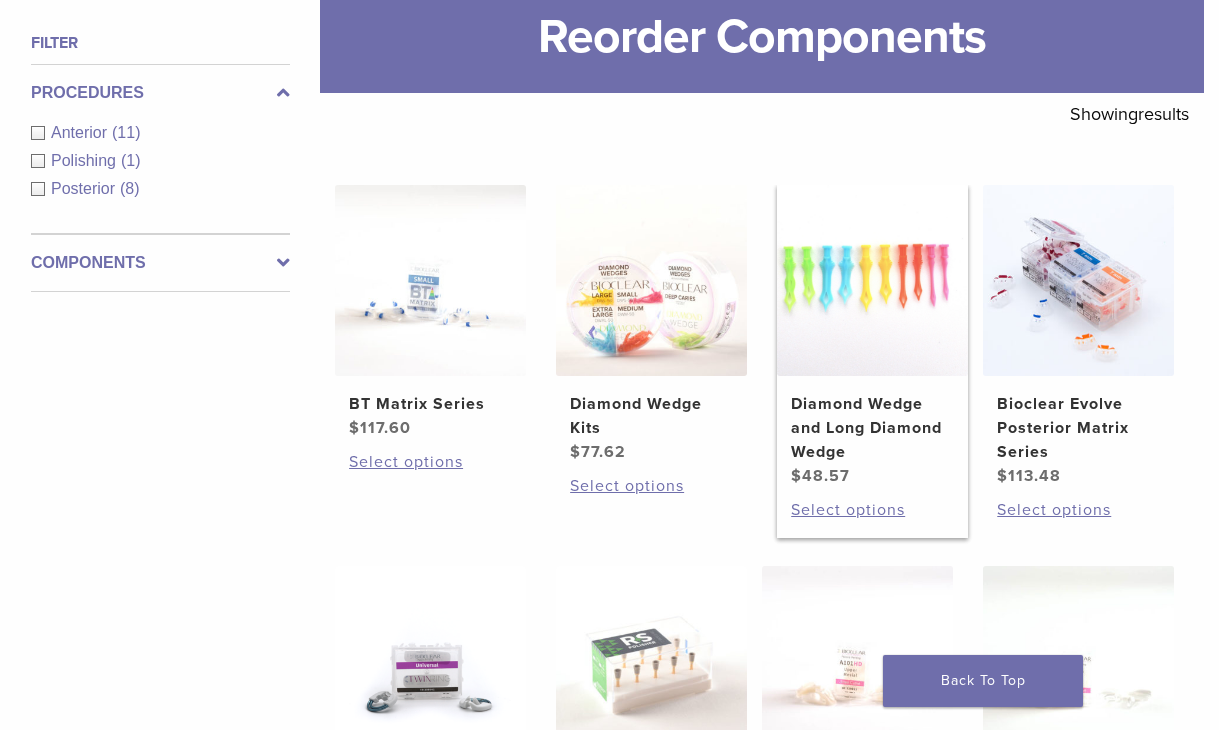 click at bounding box center [872, 280] 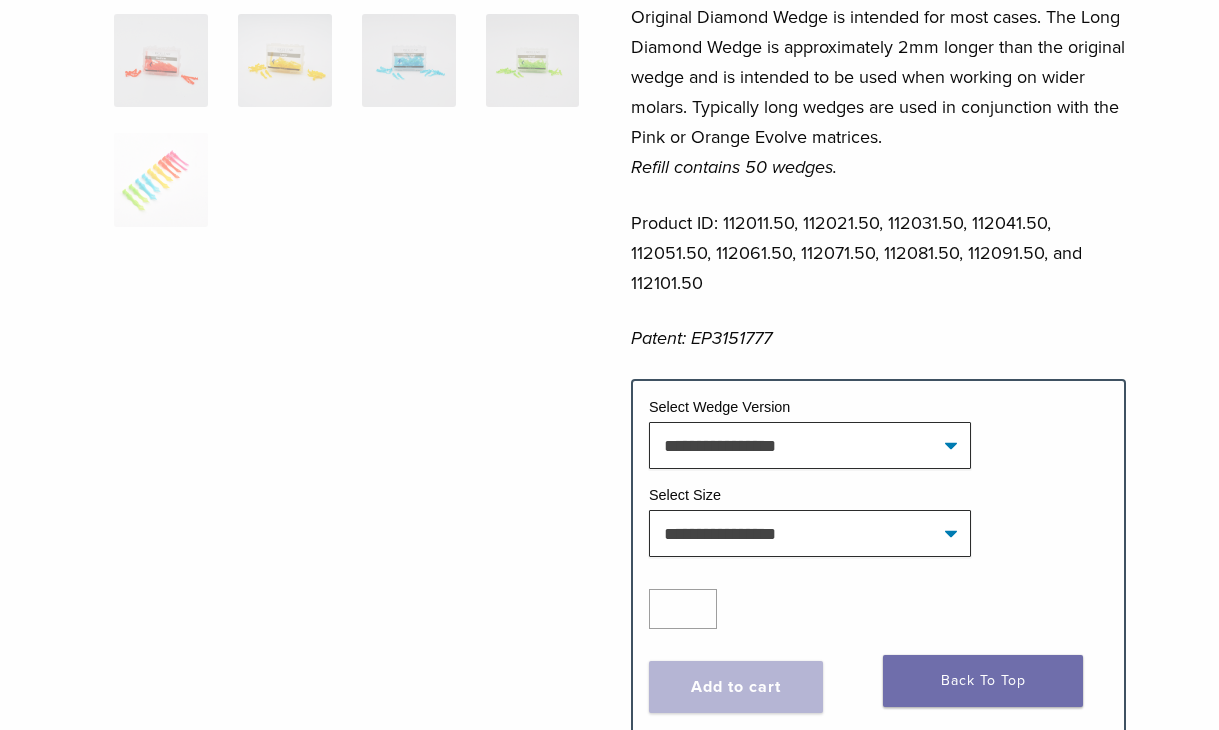 scroll, scrollTop: 800, scrollLeft: 0, axis: vertical 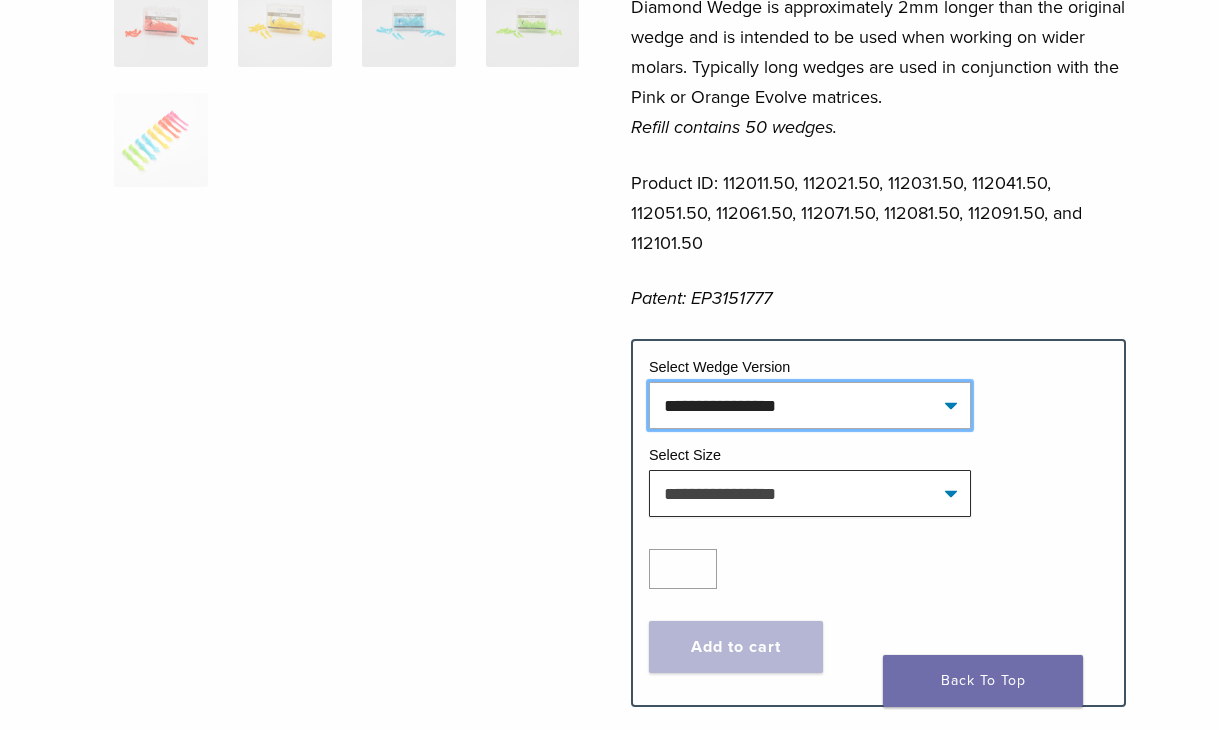 click on "**********" at bounding box center (810, 405) 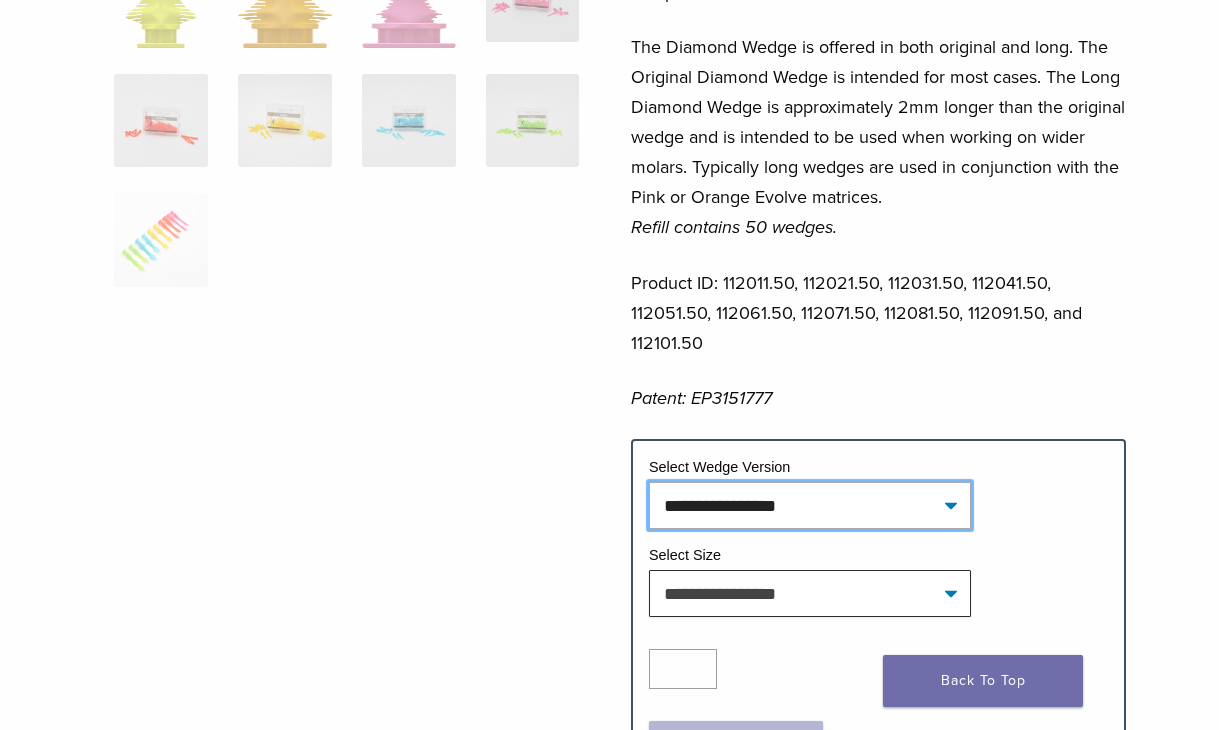 scroll, scrollTop: 800, scrollLeft: 0, axis: vertical 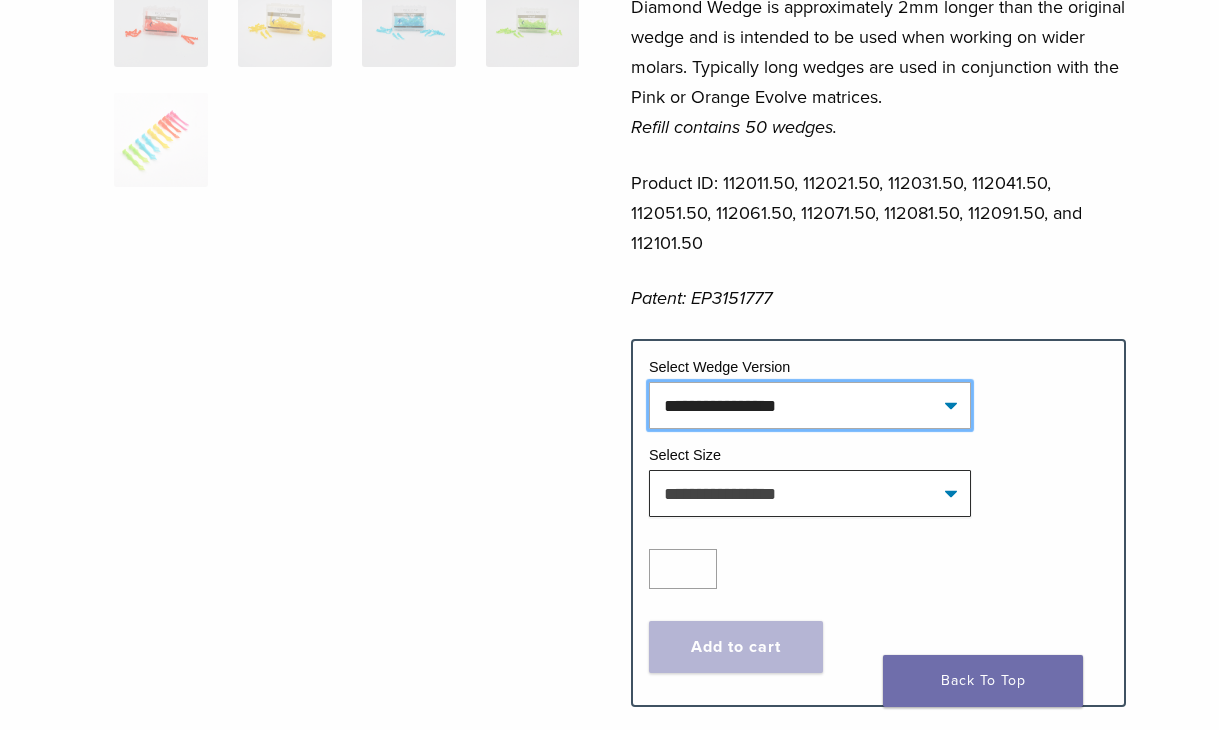 click on "**********" at bounding box center (810, 405) 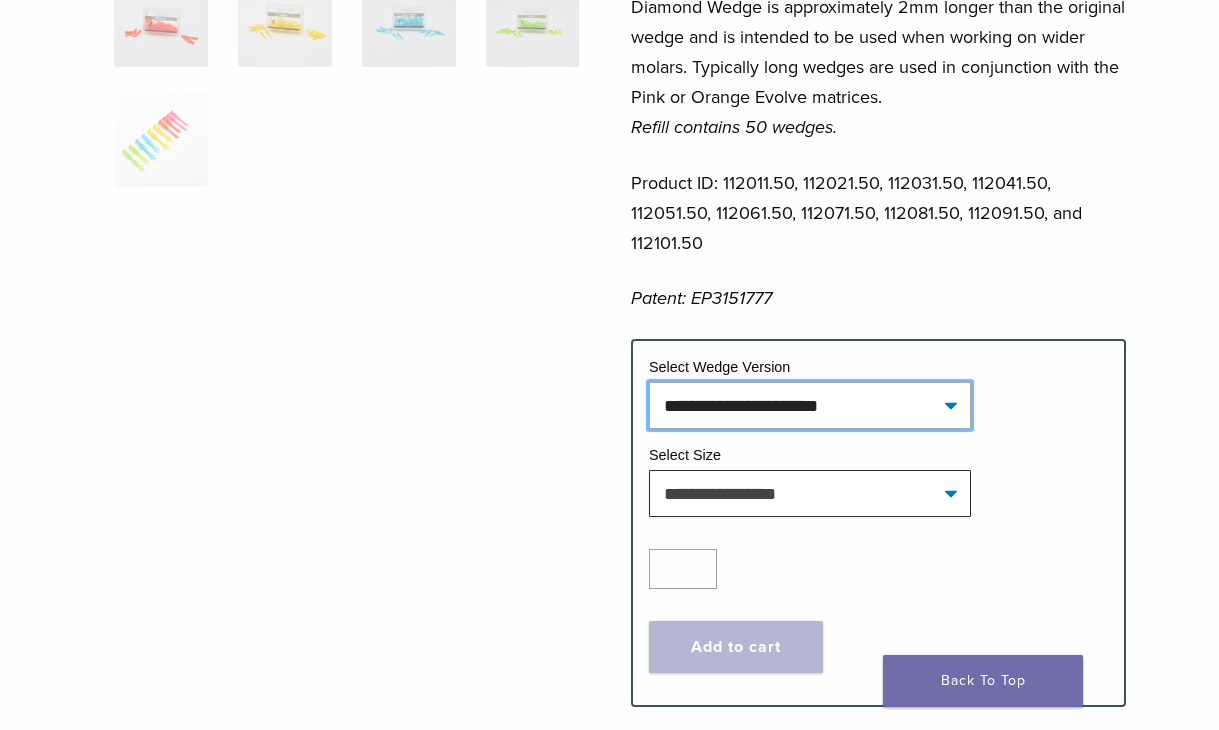 click on "**********" at bounding box center (810, 405) 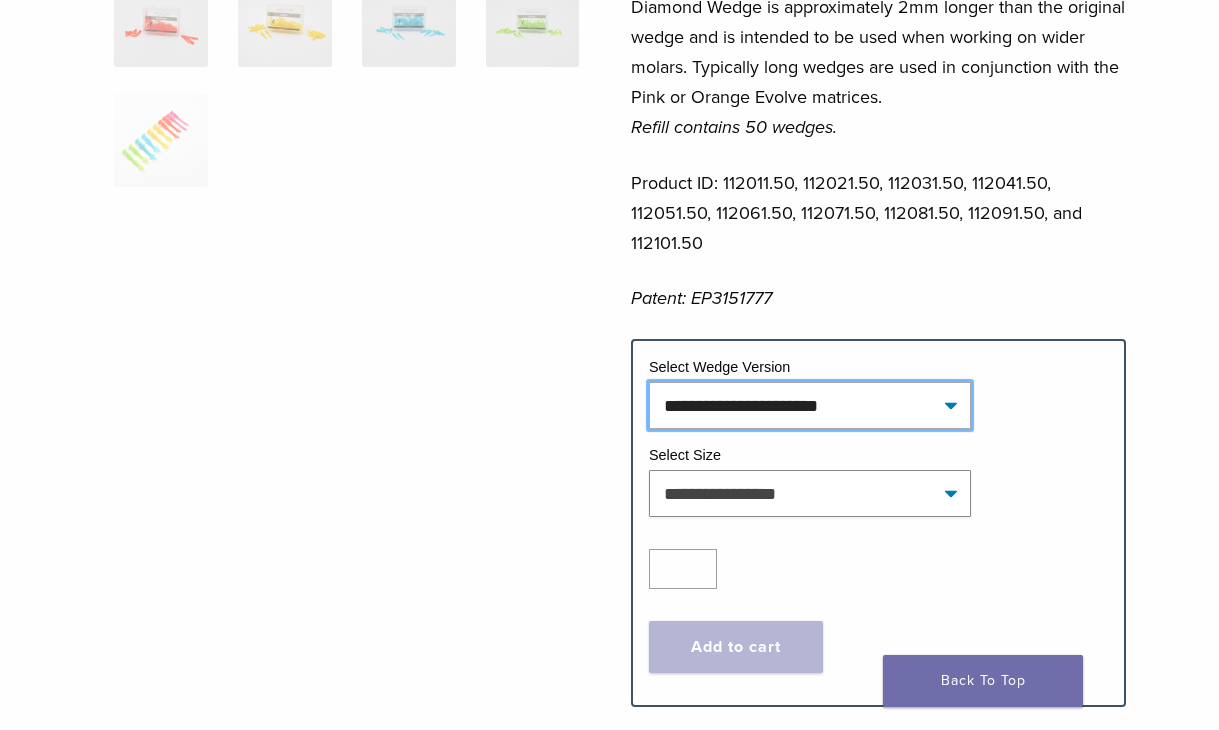select on "**********" 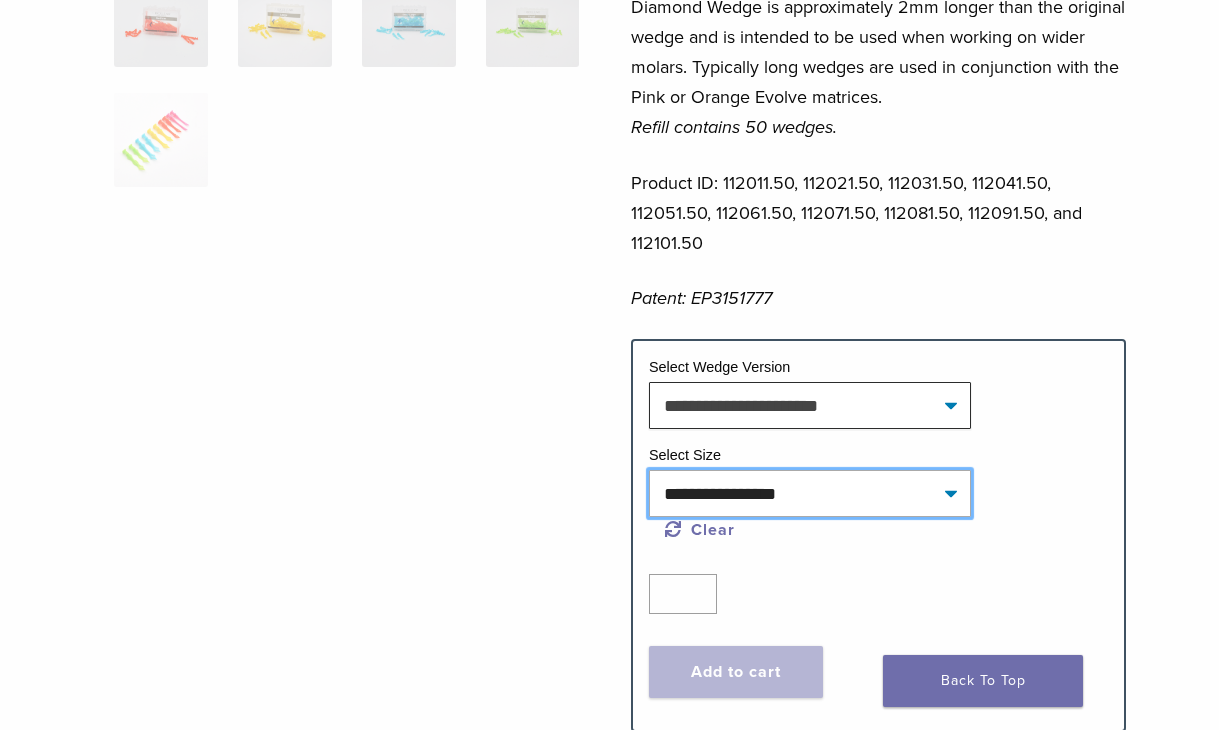 click on "**********" at bounding box center [810, 493] 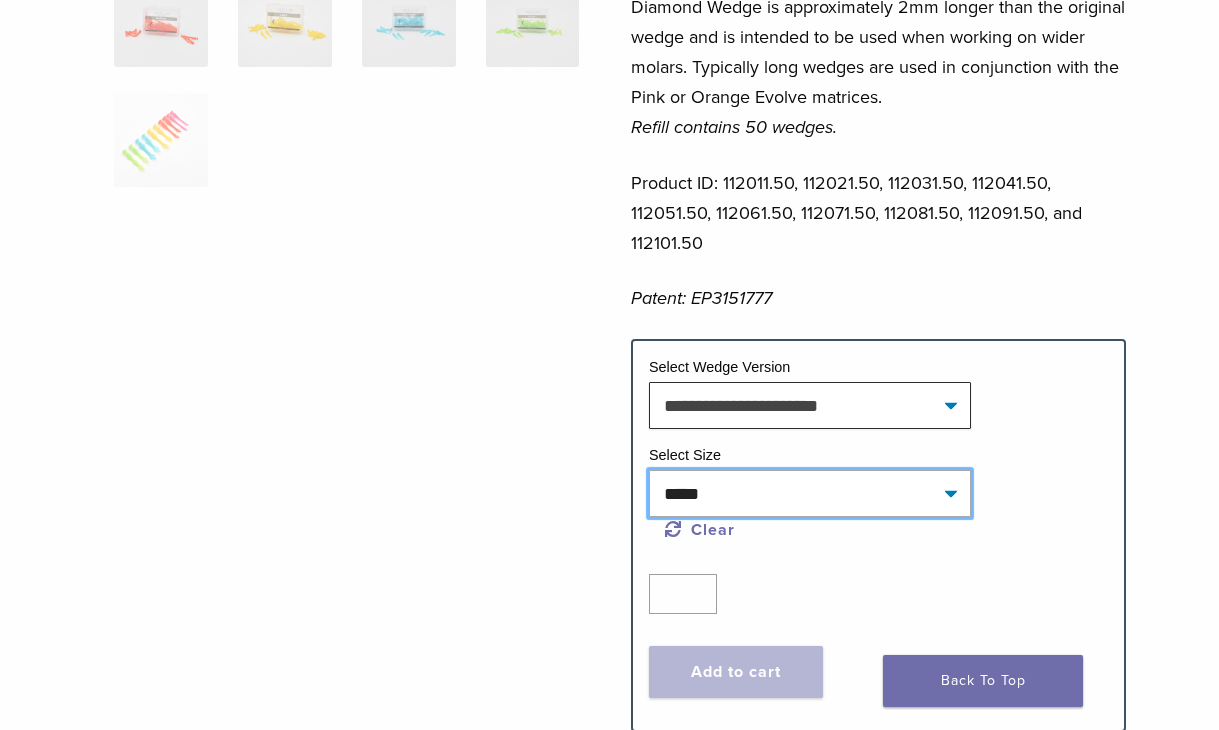 click on "**********" at bounding box center [810, 493] 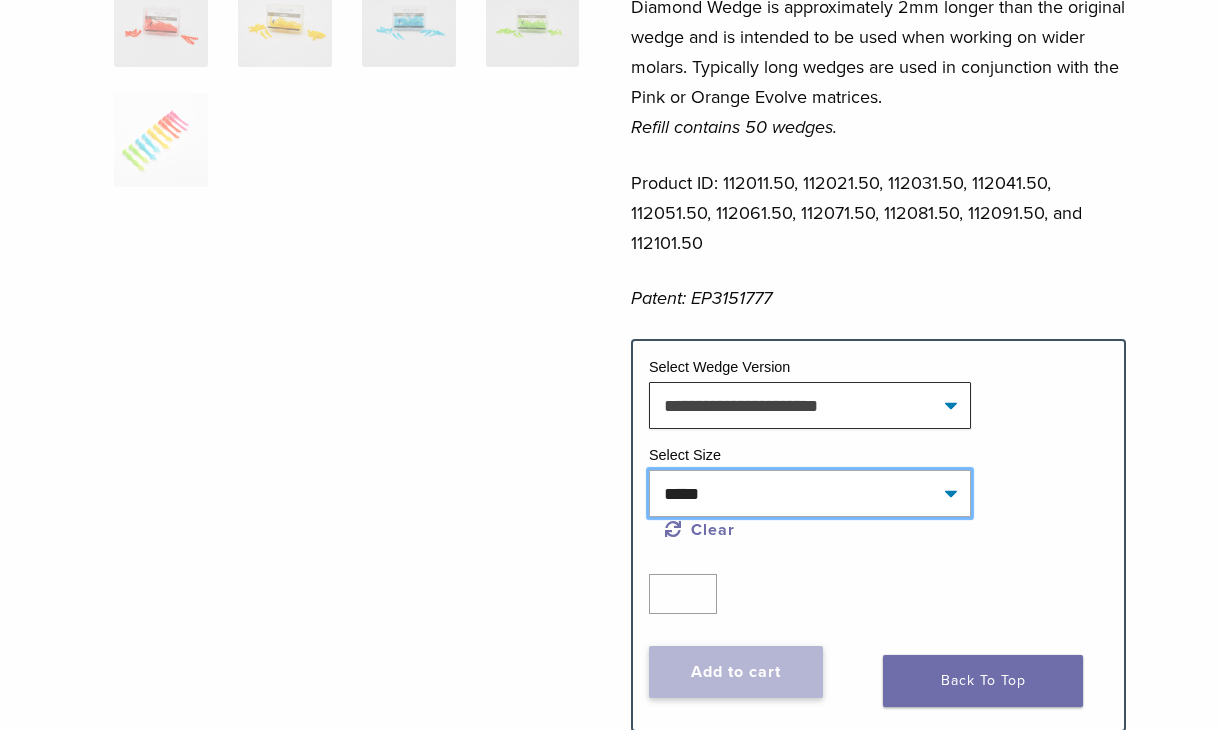 select on "**********" 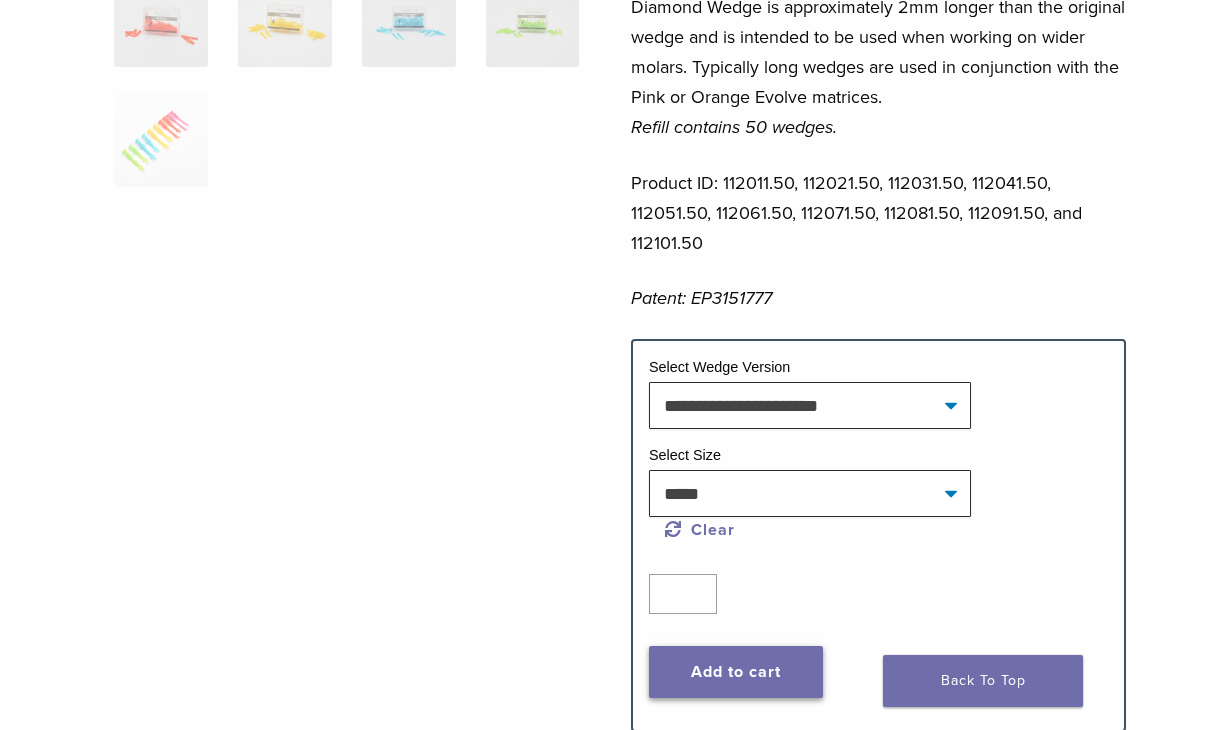 drag, startPoint x: 767, startPoint y: 675, endPoint x: 759, endPoint y: 664, distance: 13.601471 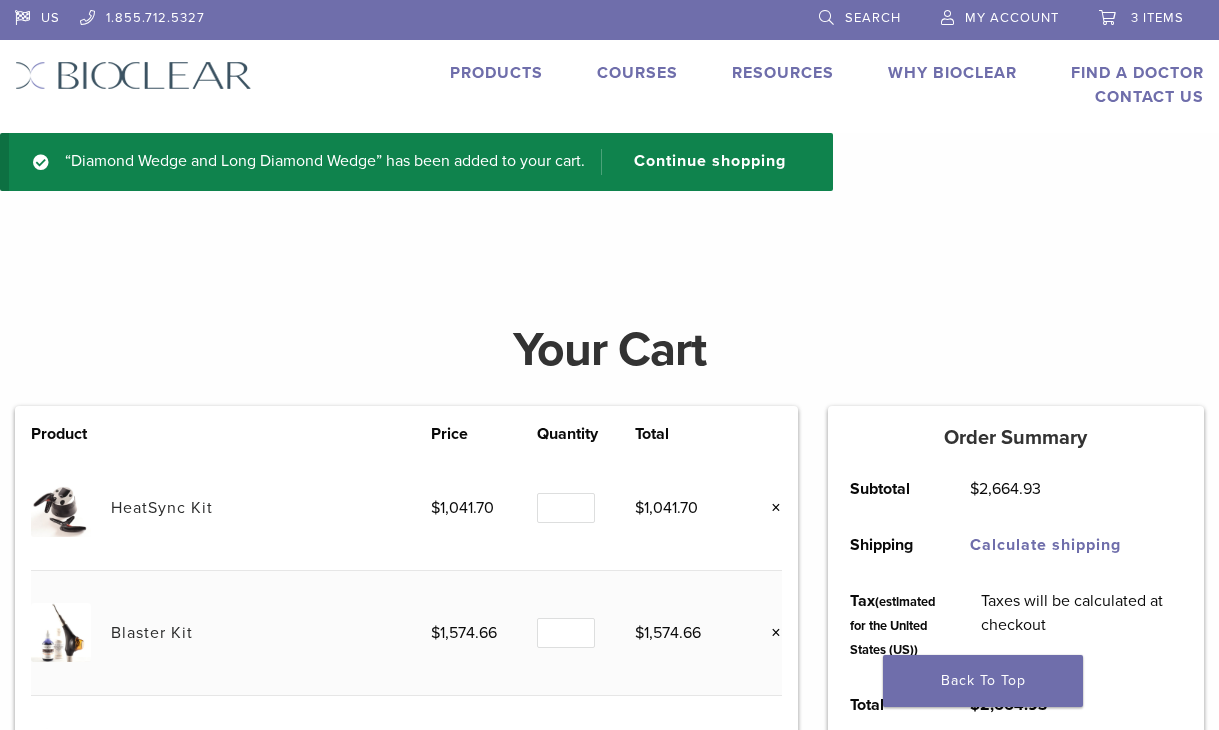 scroll, scrollTop: 0, scrollLeft: 0, axis: both 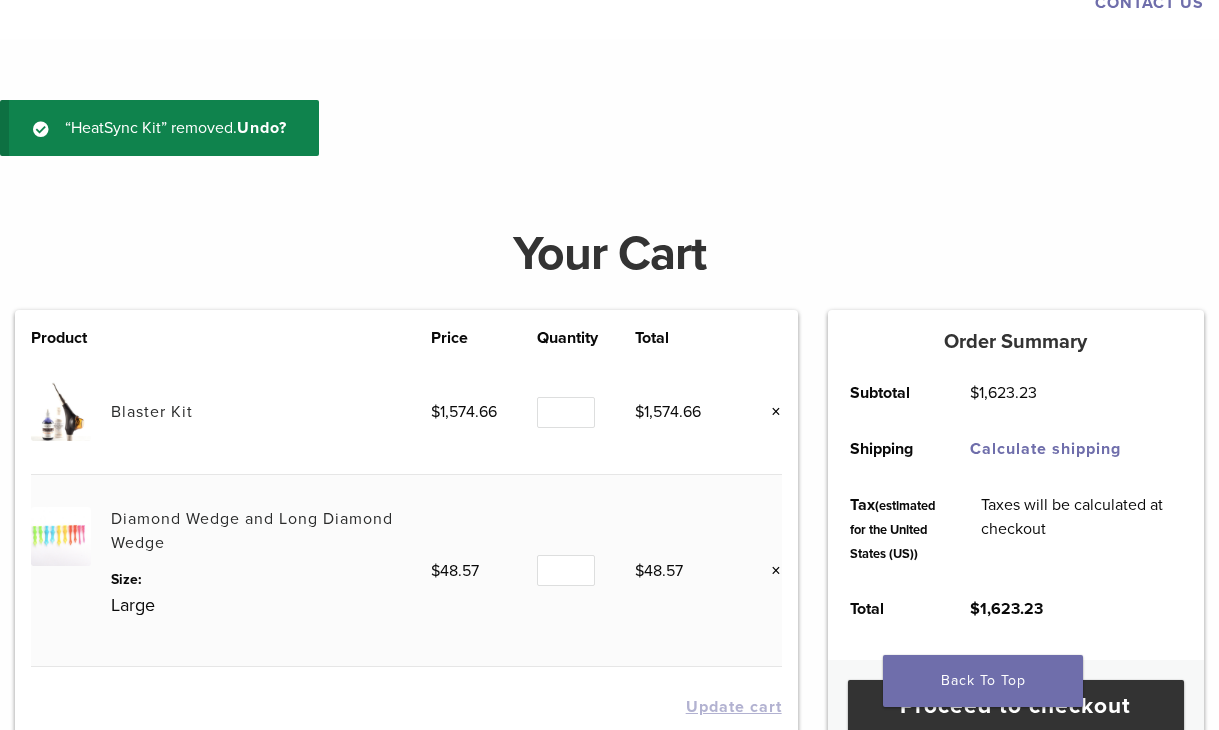 click on "×" at bounding box center (769, 412) 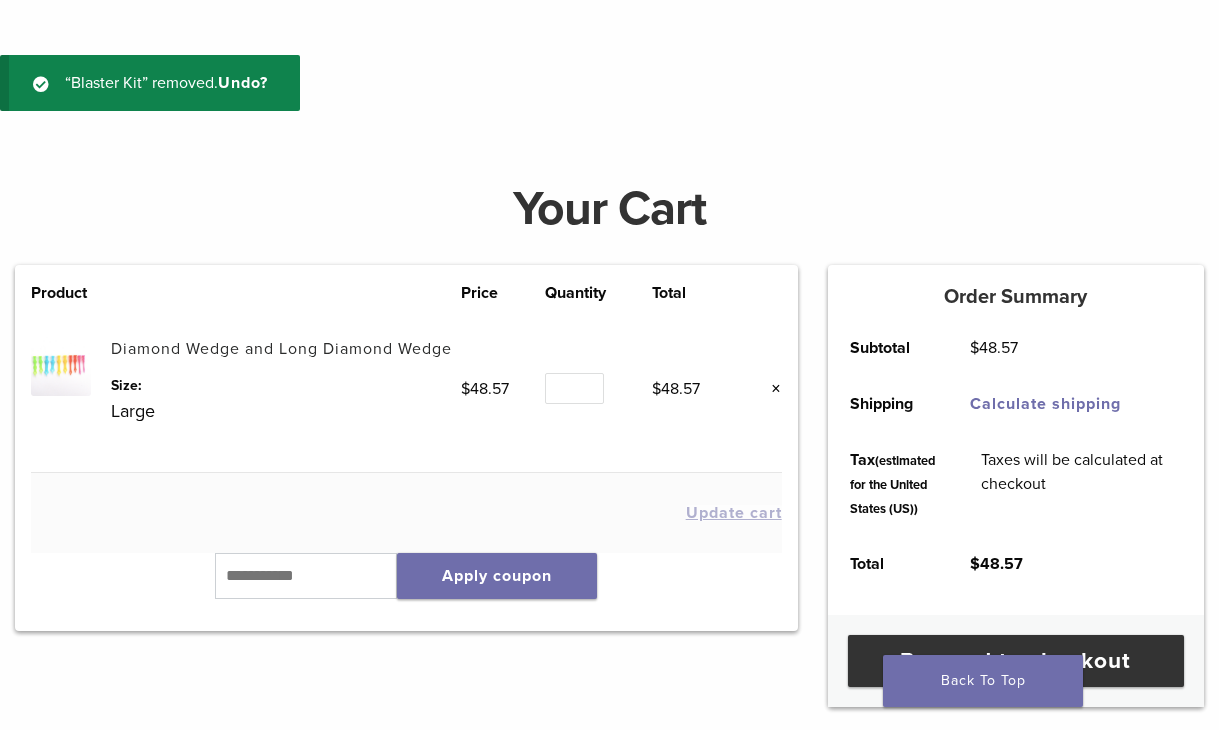 scroll, scrollTop: 0, scrollLeft: 0, axis: both 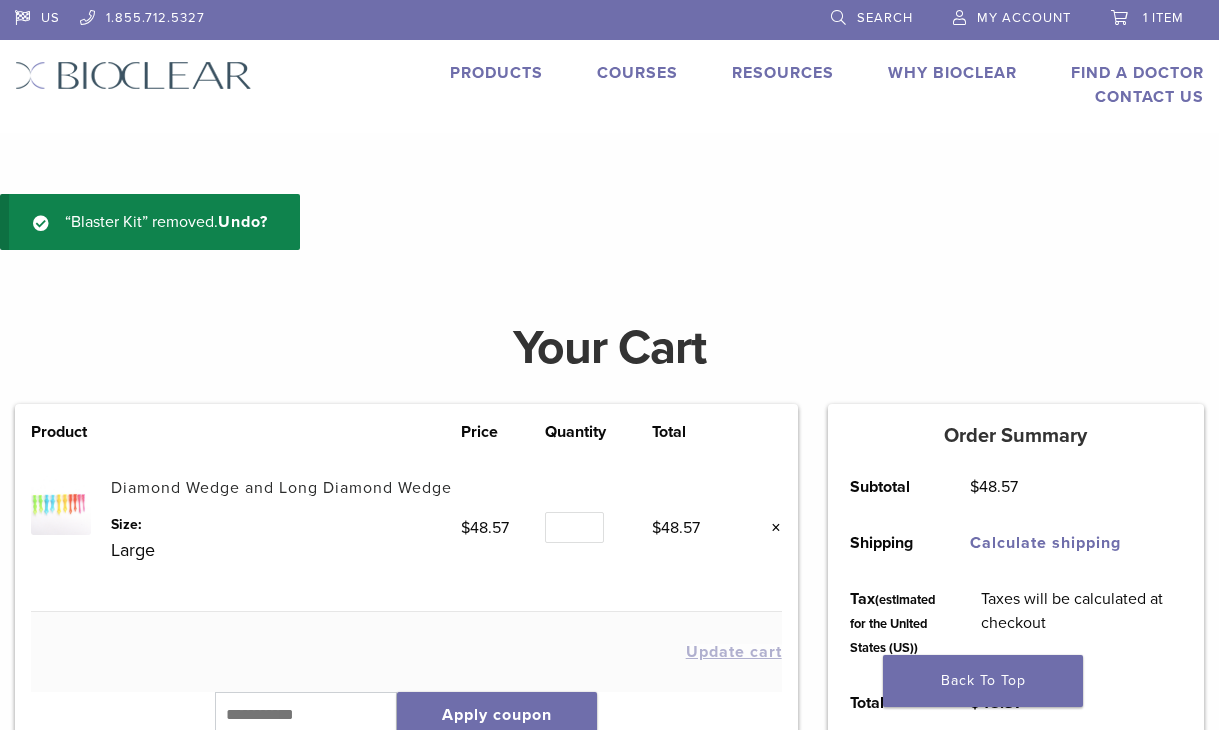 click on "Products" at bounding box center [496, 73] 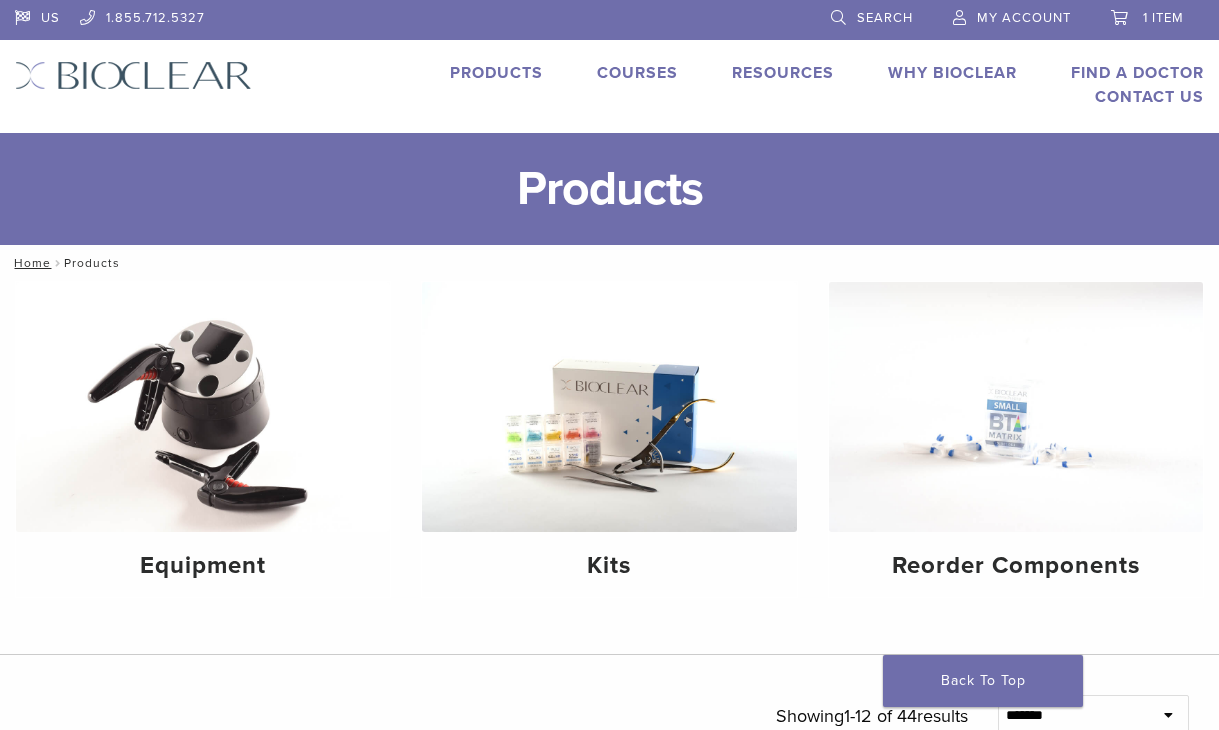 scroll, scrollTop: 0, scrollLeft: 0, axis: both 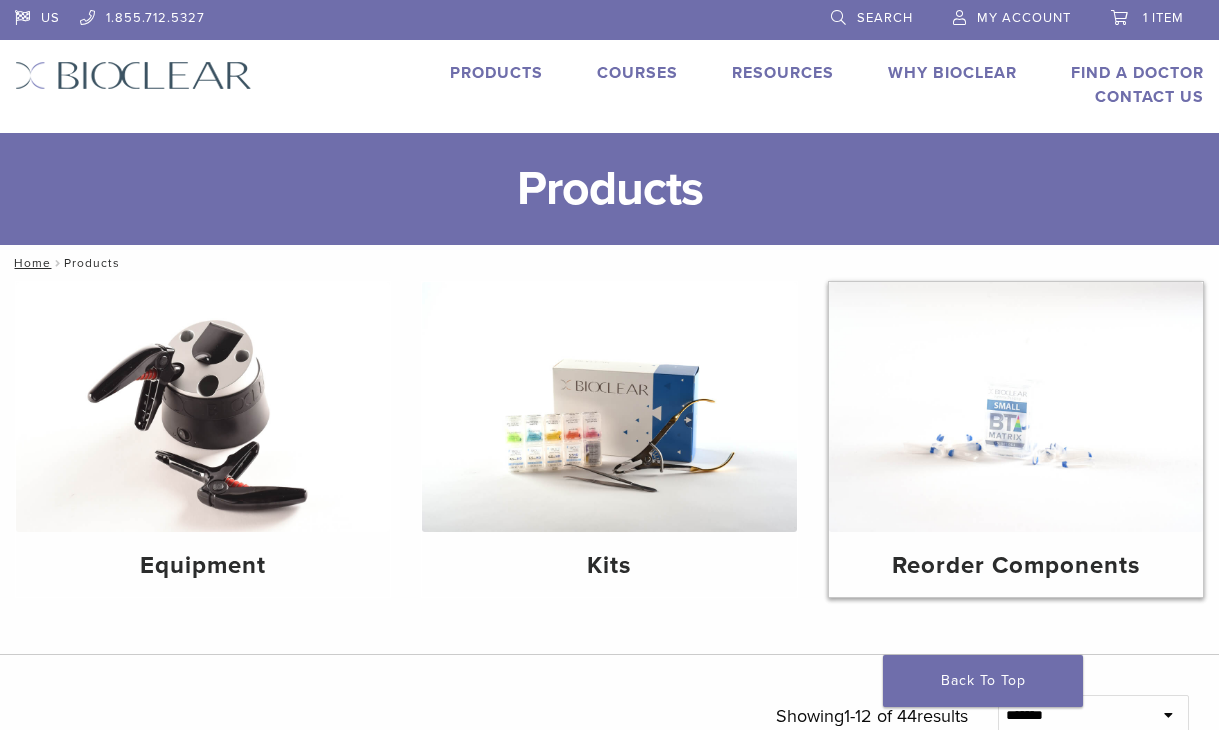 click at bounding box center (1016, 407) 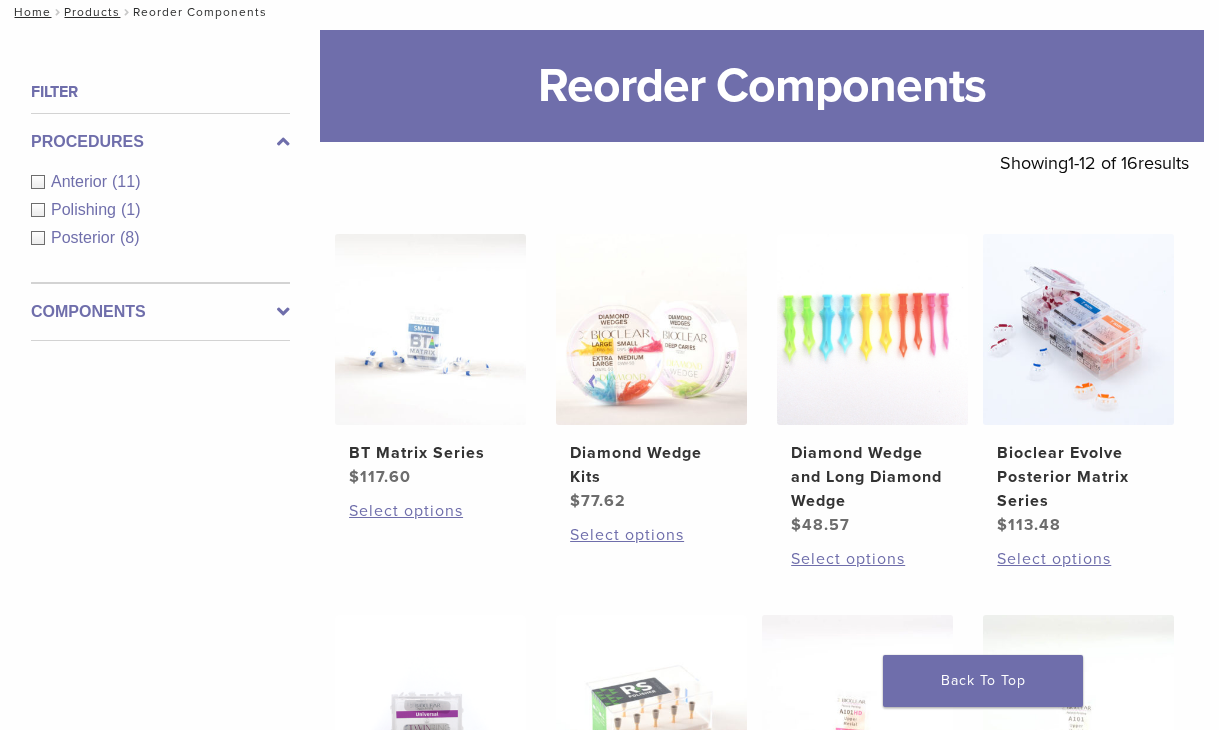 scroll, scrollTop: 300, scrollLeft: 0, axis: vertical 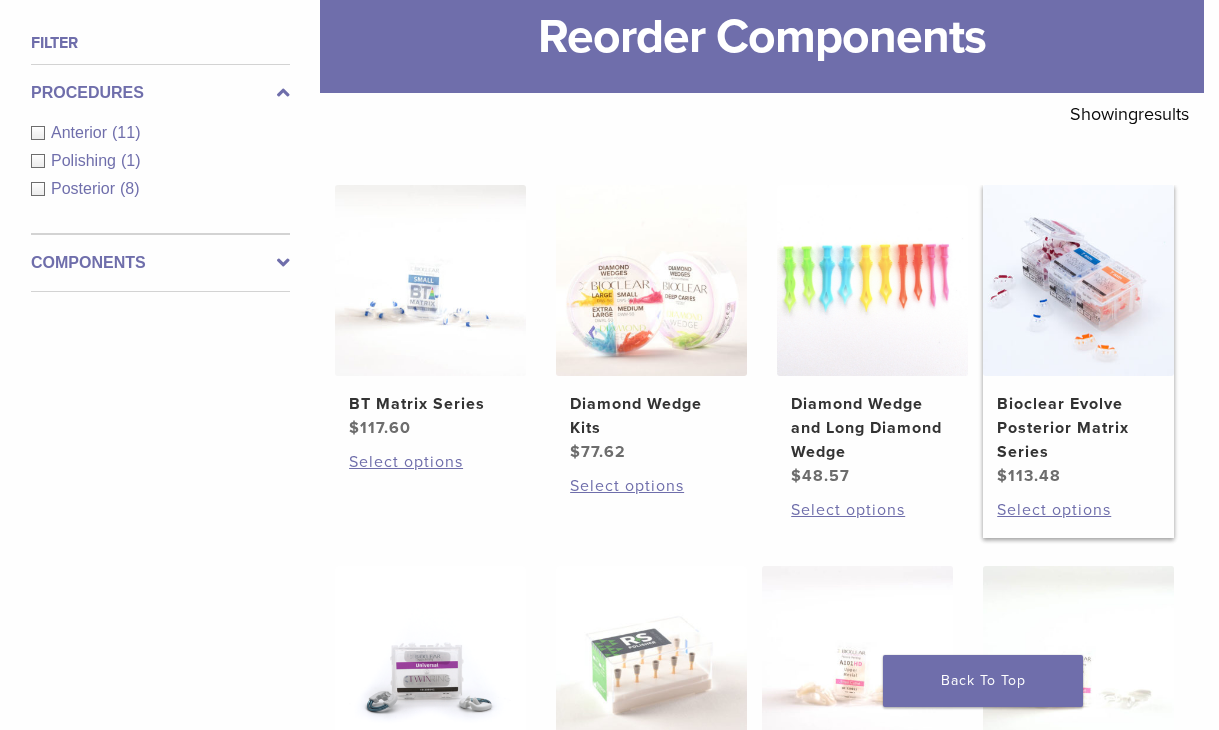 click at bounding box center [1078, 280] 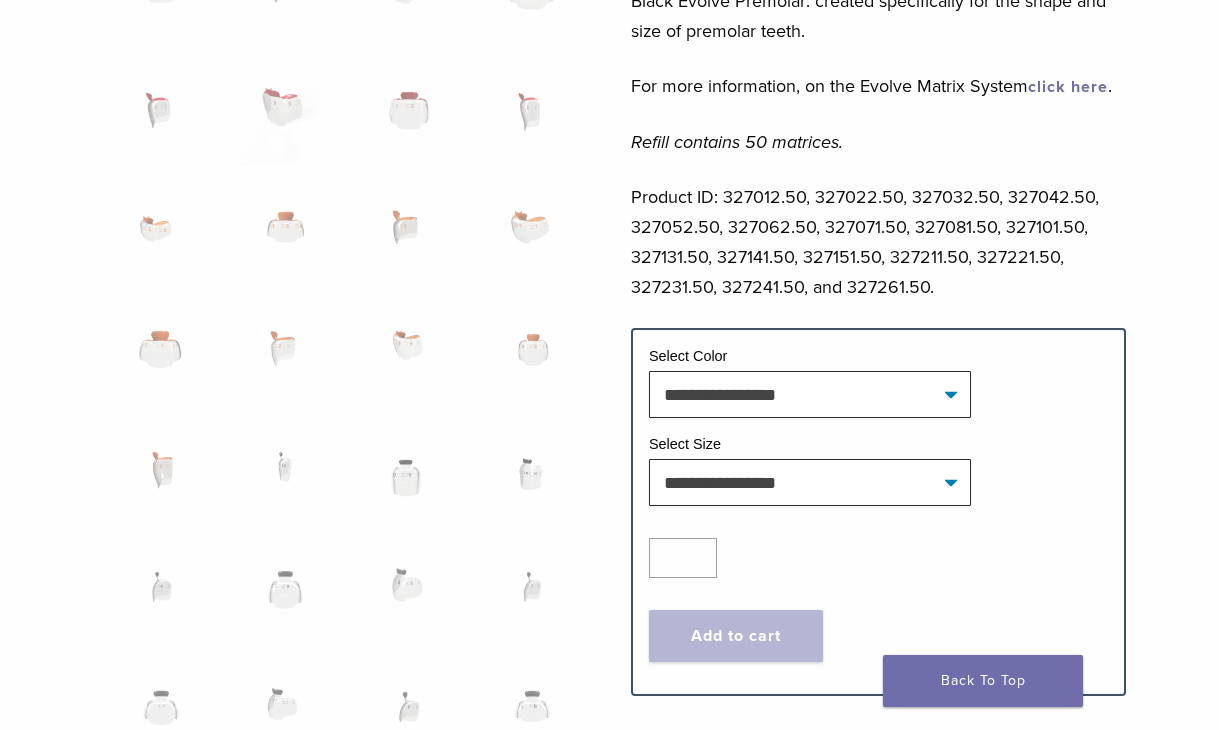 scroll, scrollTop: 1200, scrollLeft: 0, axis: vertical 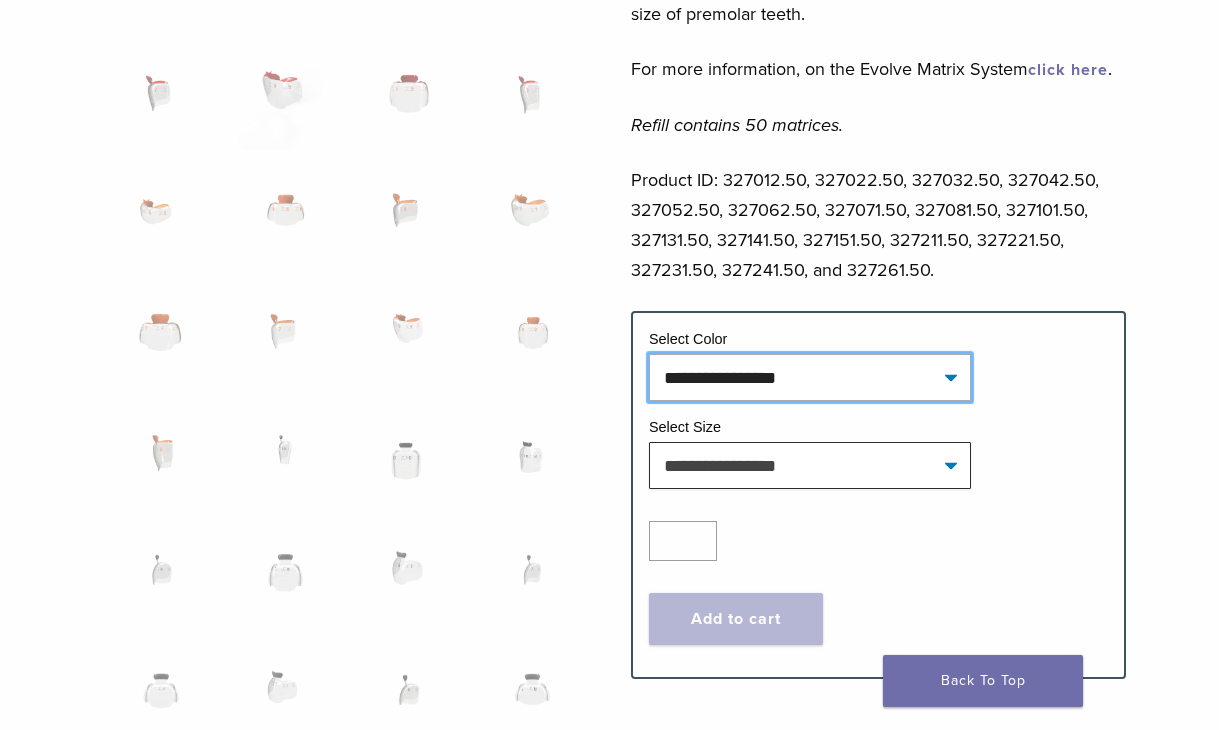 click on "**********" at bounding box center (810, 377) 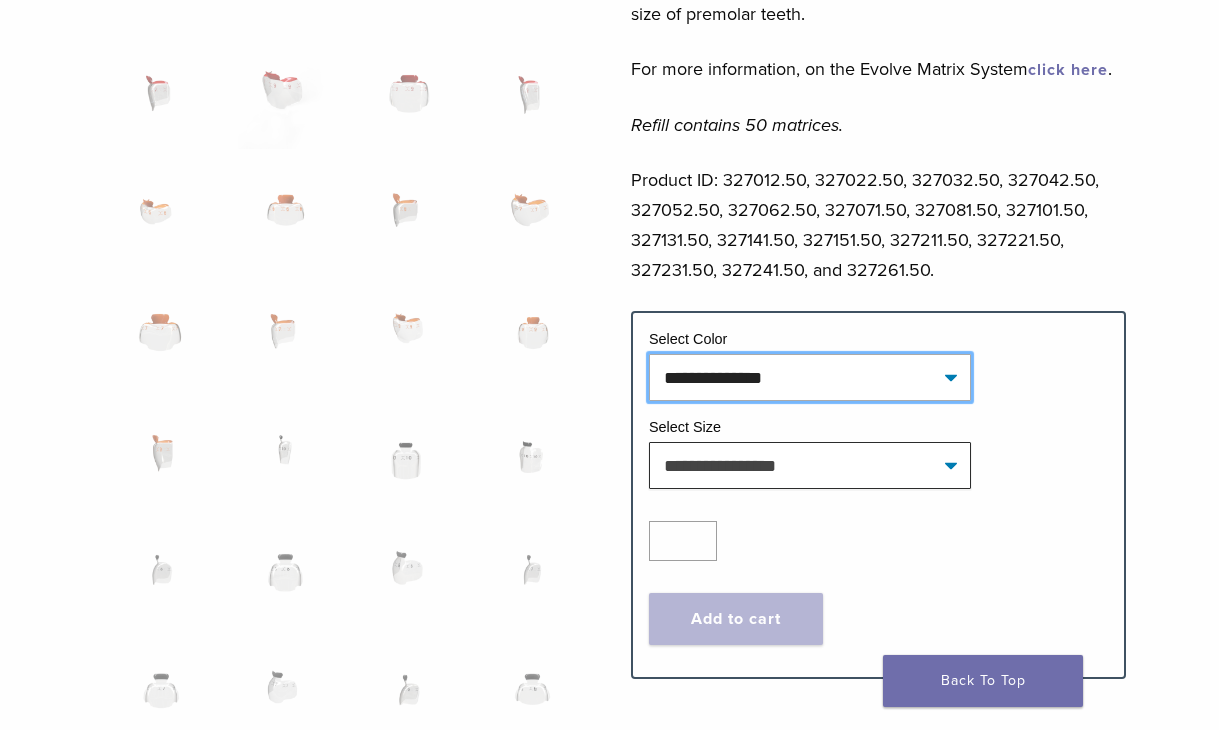 click on "**********" at bounding box center [810, 377] 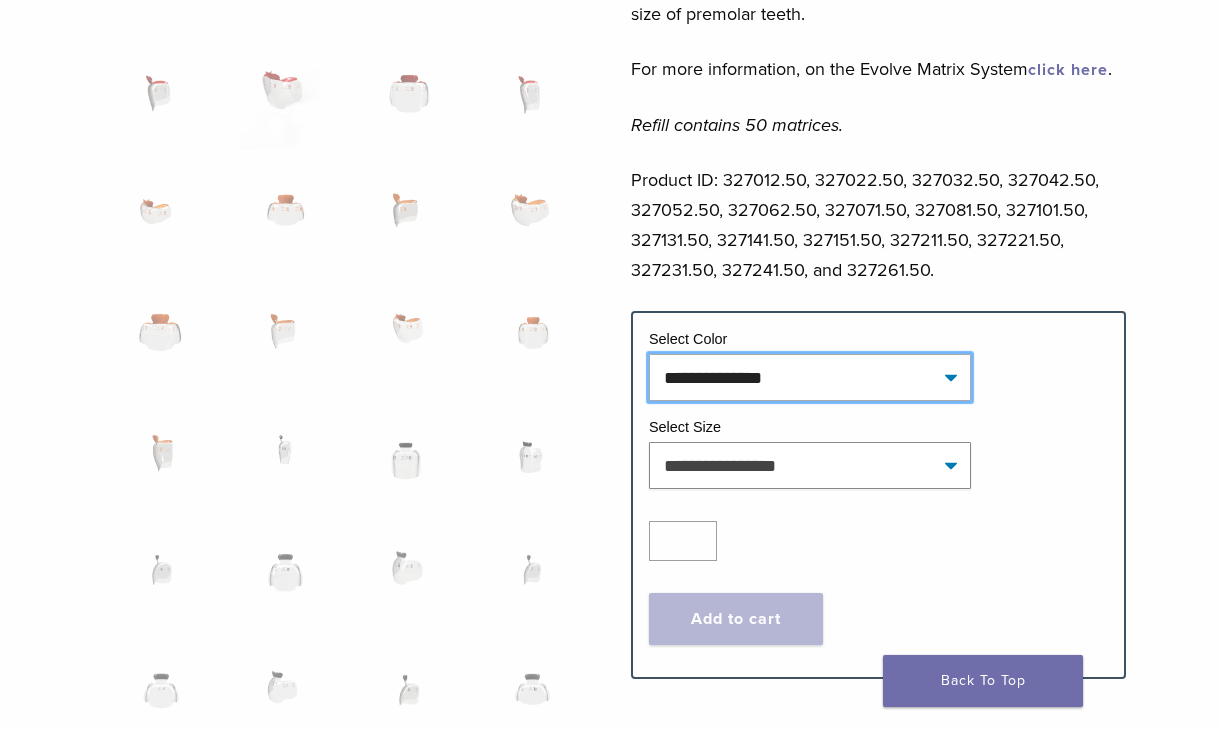 select on "****" 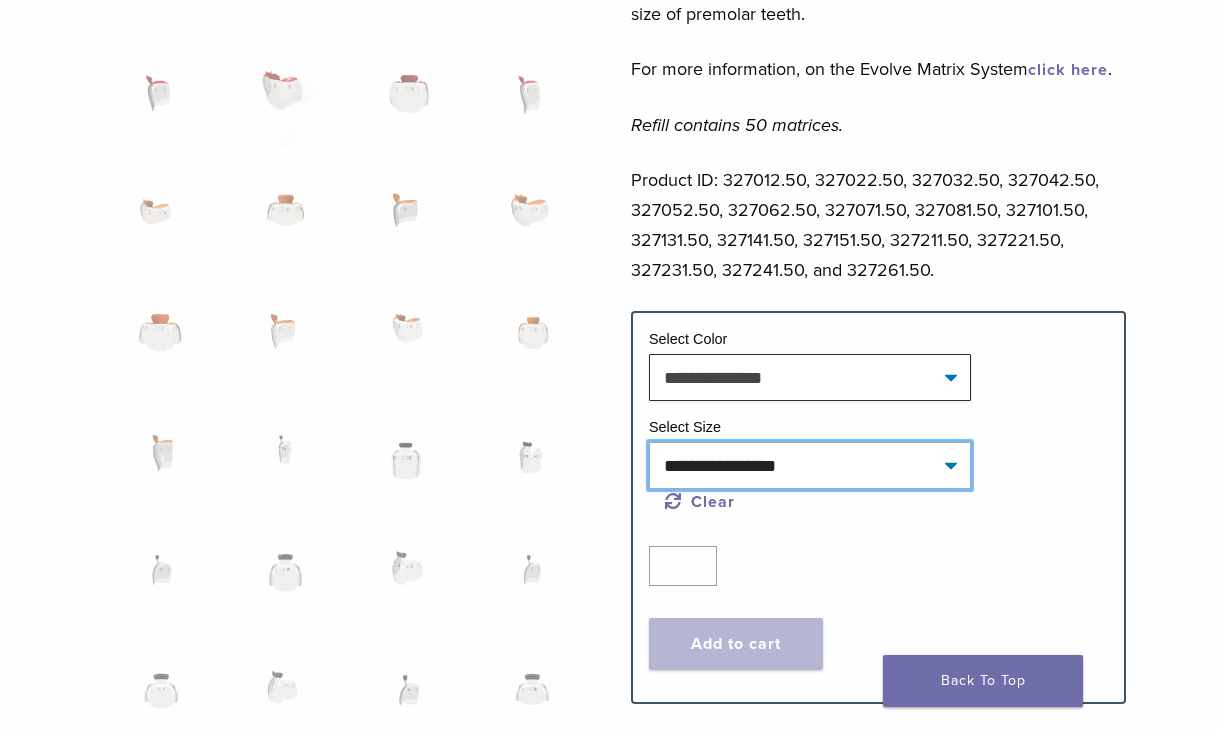 click on "**********" at bounding box center (810, 465) 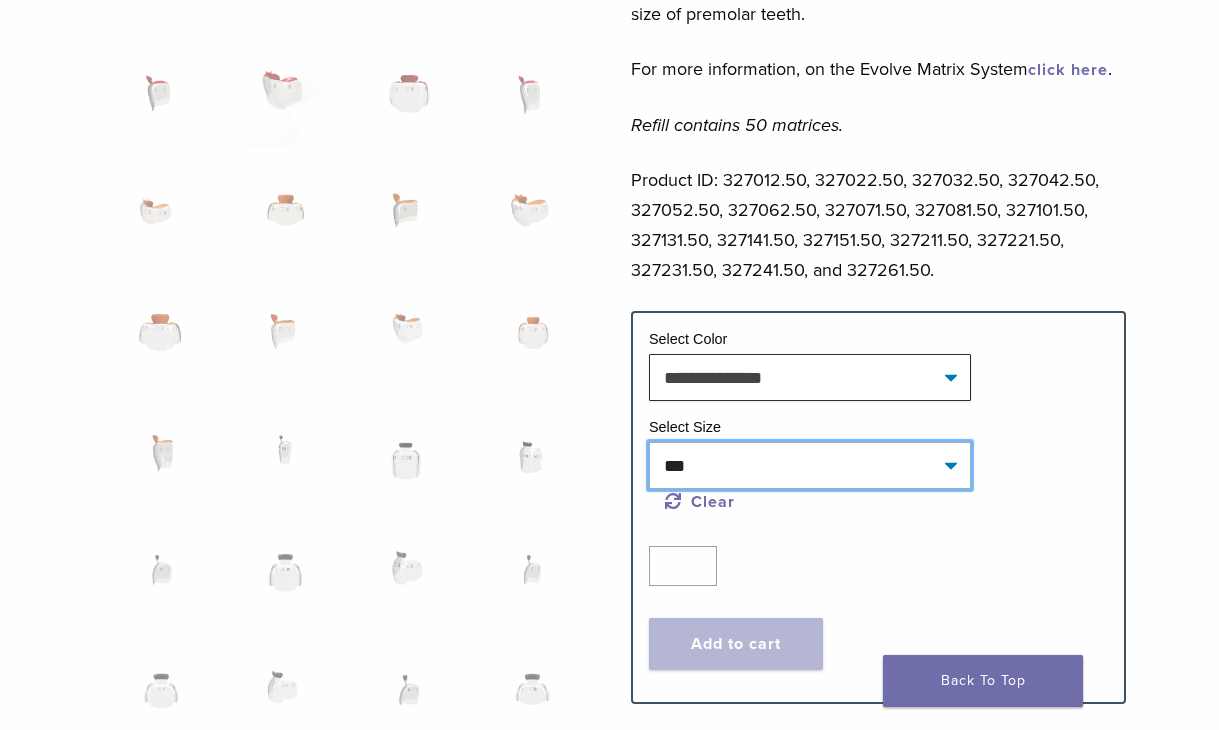 click on "**********" at bounding box center [810, 465] 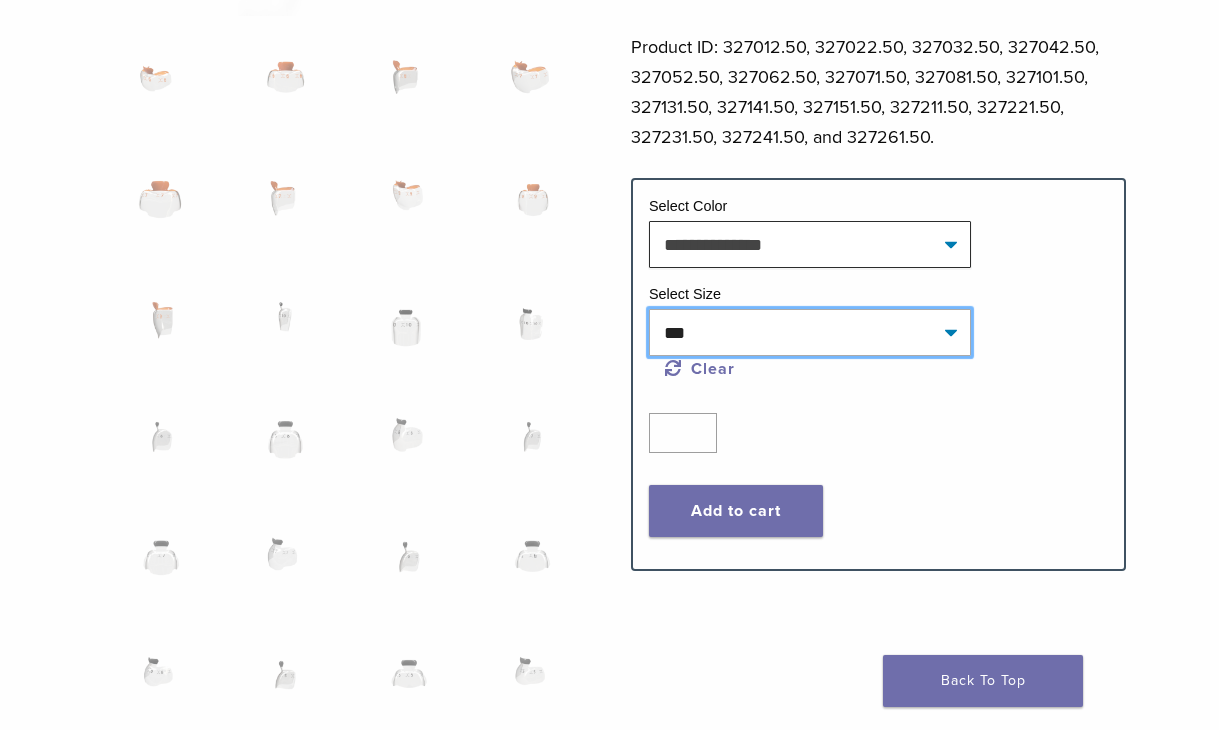 scroll, scrollTop: 1400, scrollLeft: 0, axis: vertical 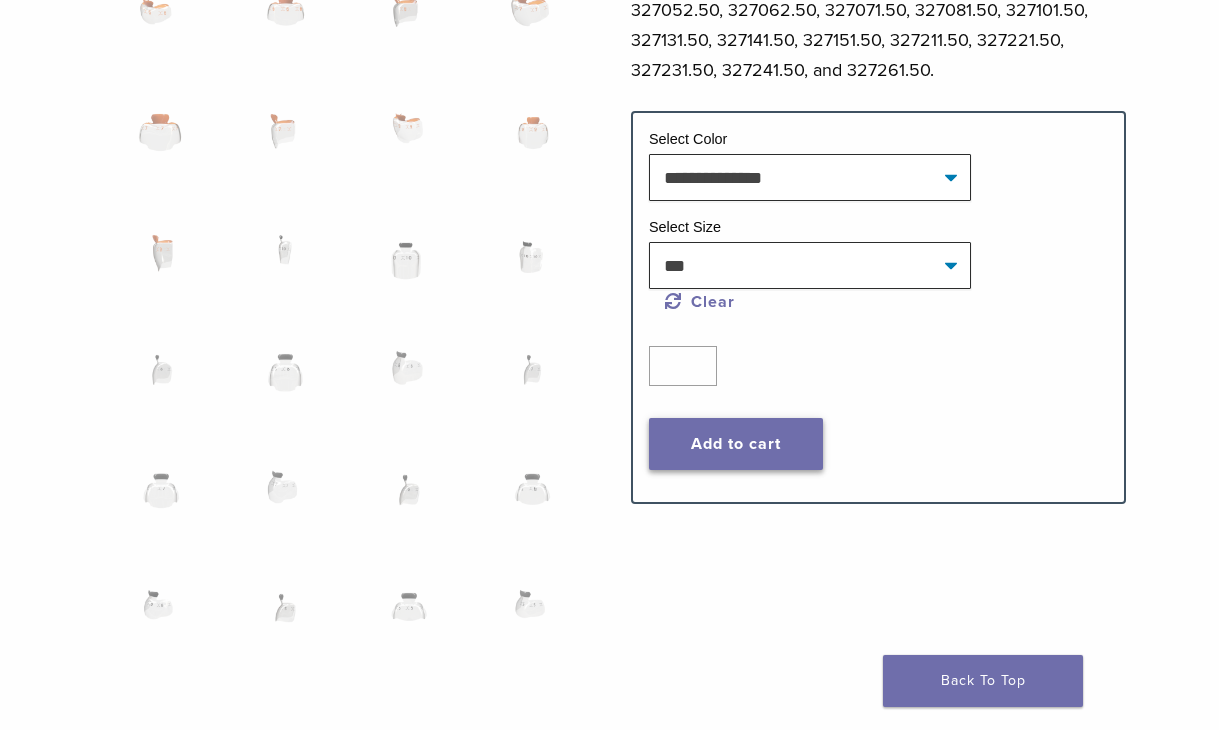 click on "Add to cart" at bounding box center [736, 444] 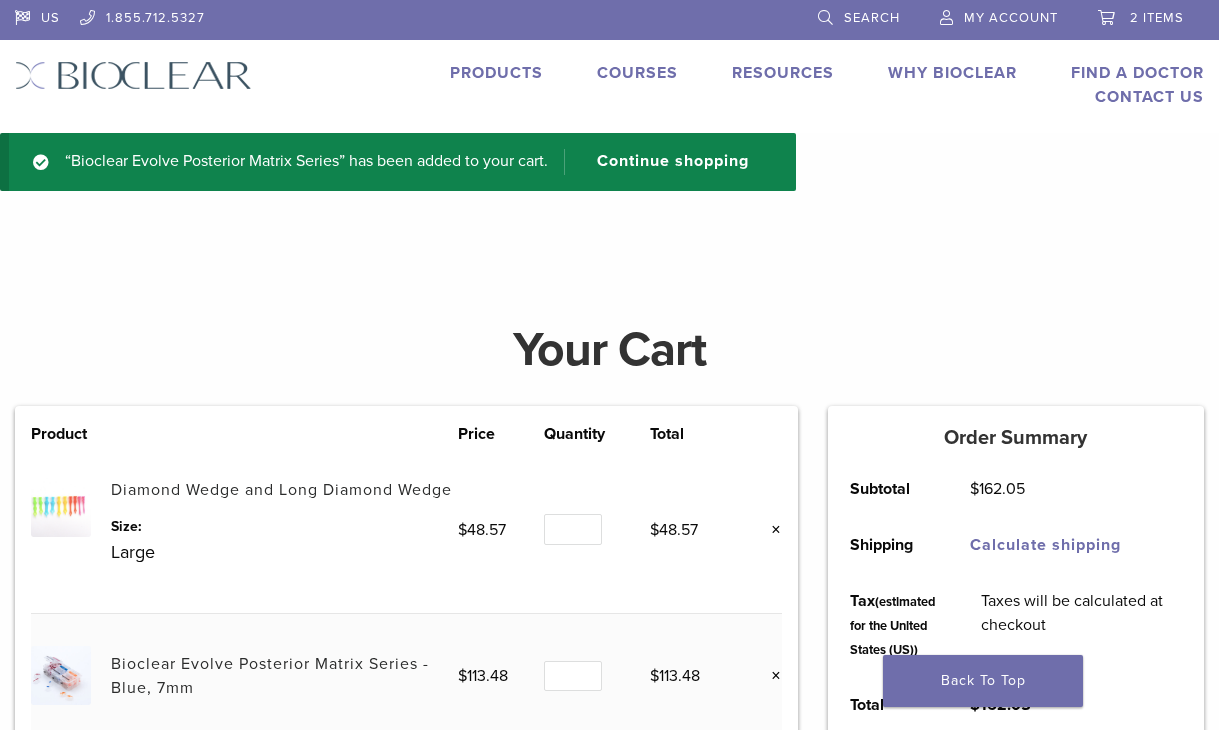 scroll, scrollTop: 0, scrollLeft: 0, axis: both 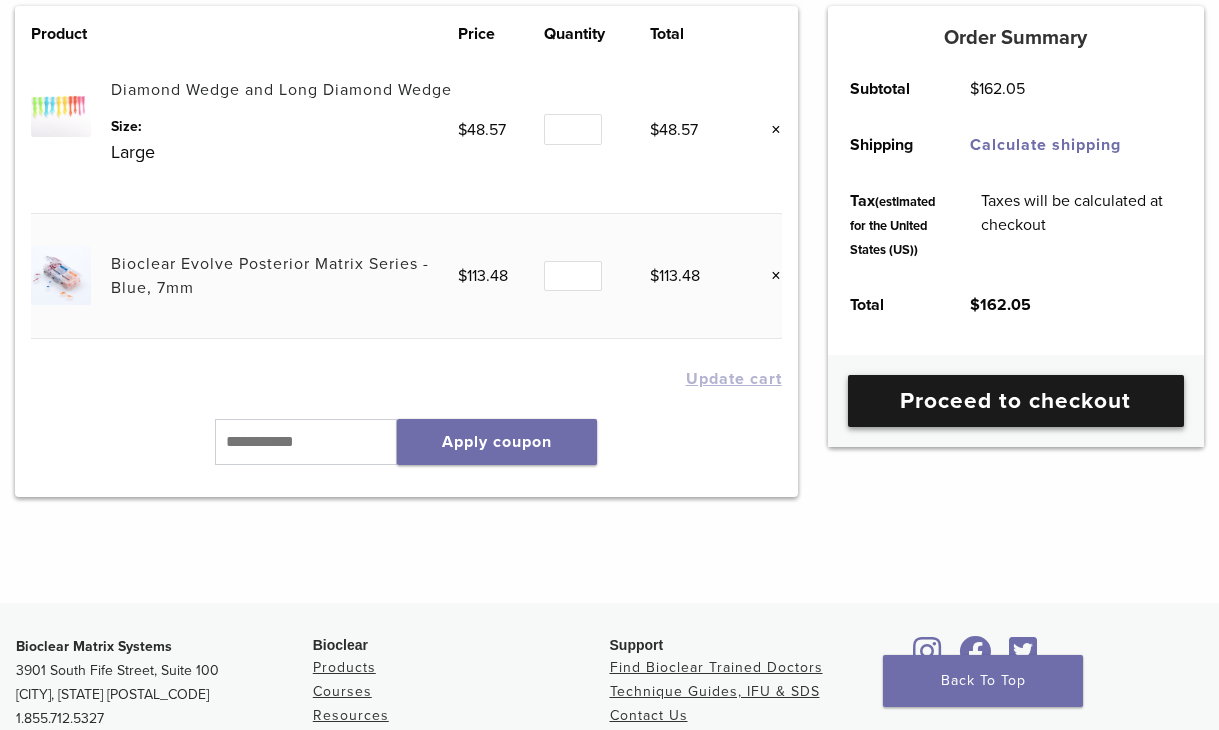 click on "Proceed to checkout" at bounding box center [1016, 401] 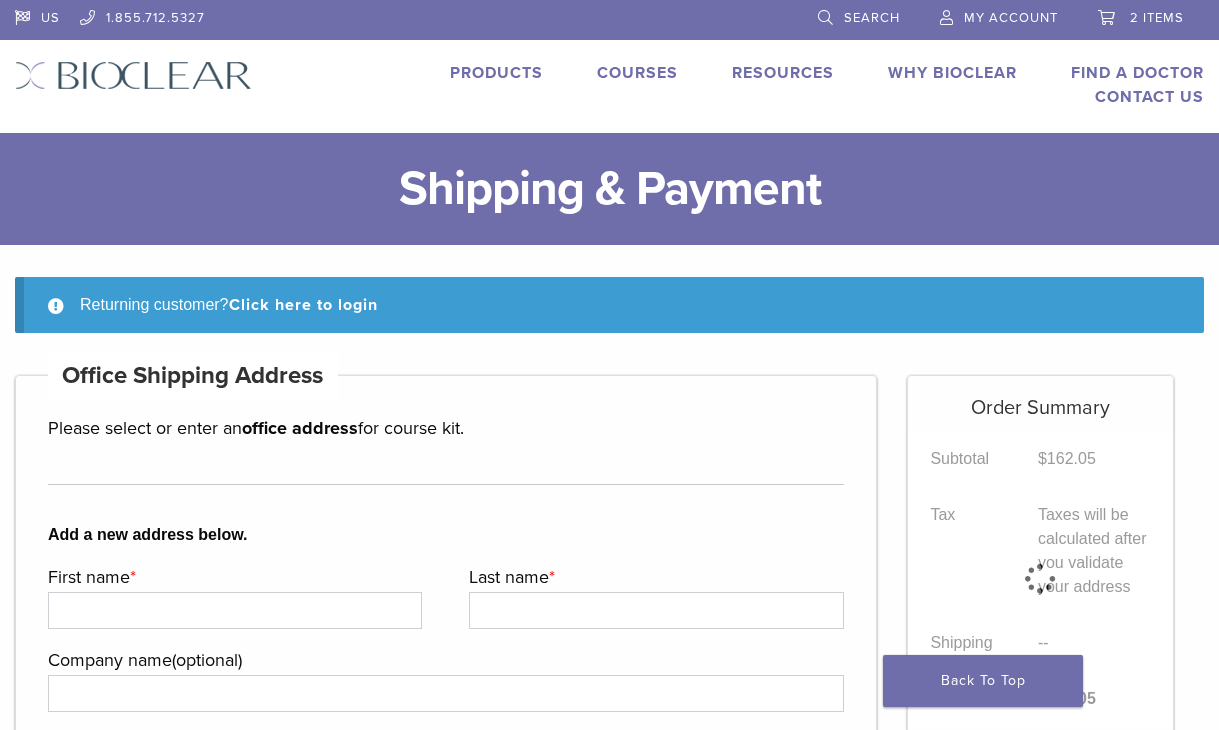 scroll, scrollTop: 0, scrollLeft: 0, axis: both 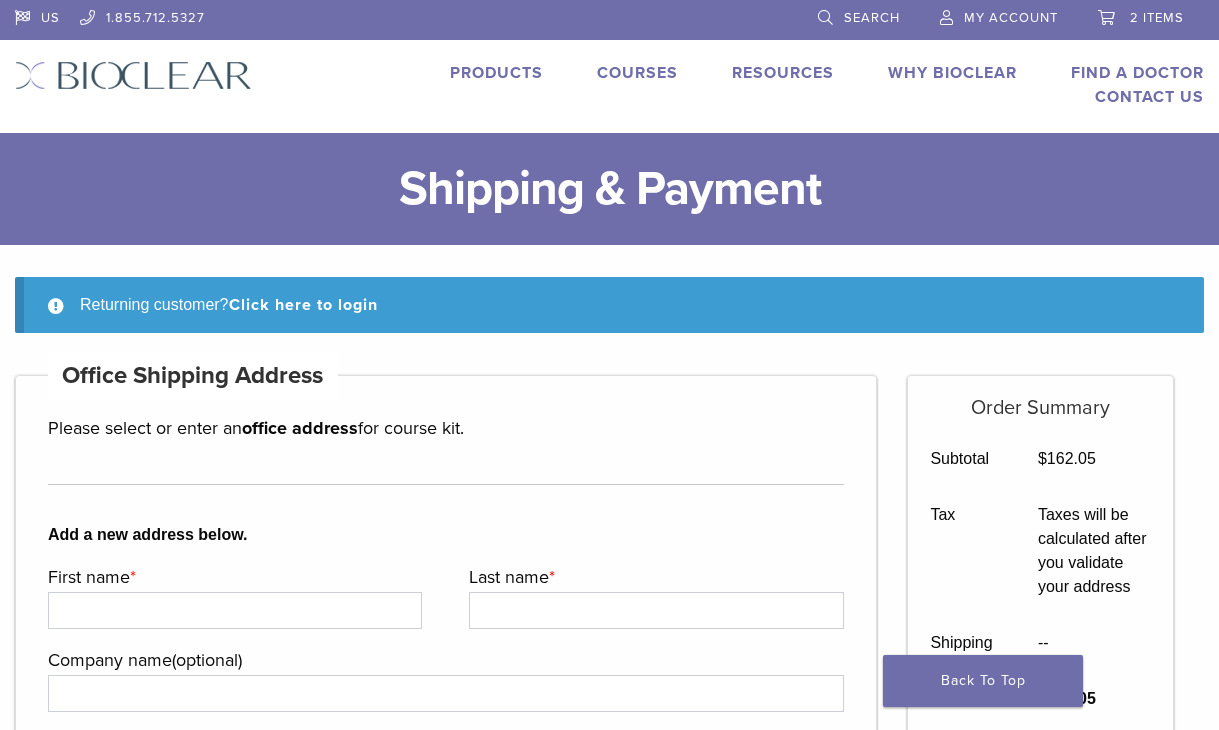 type on "*****" 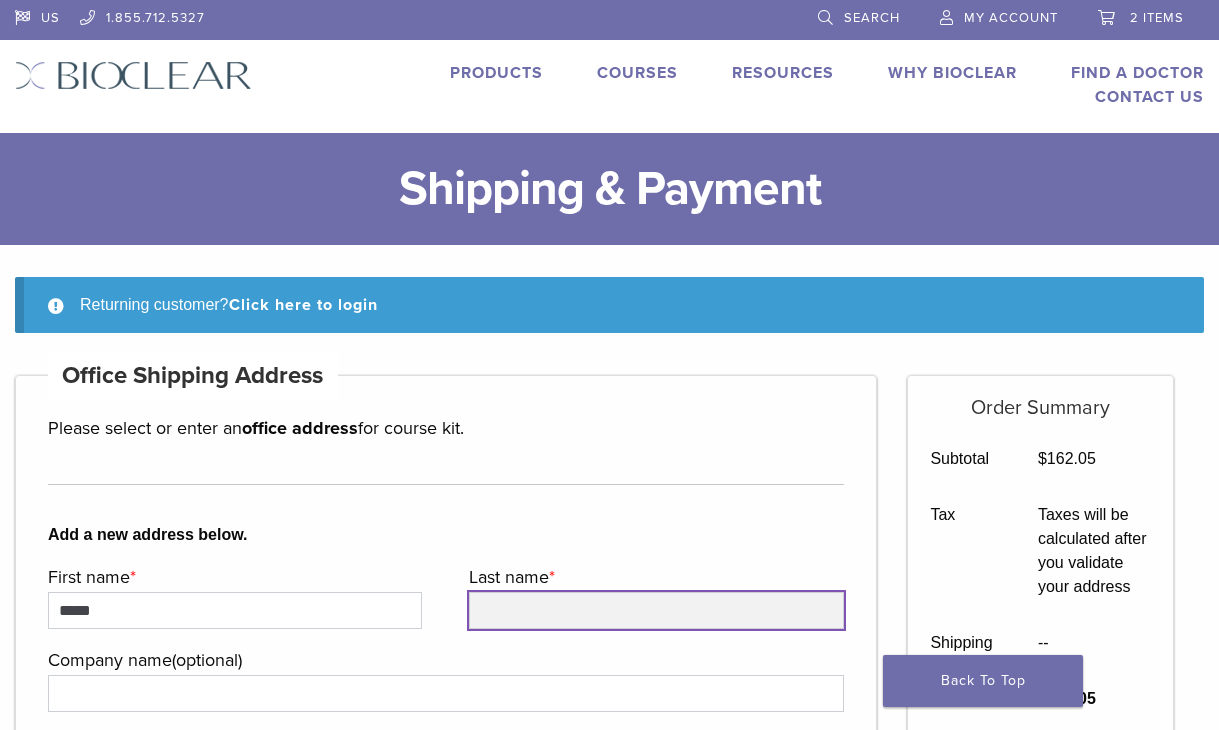 type on "******" 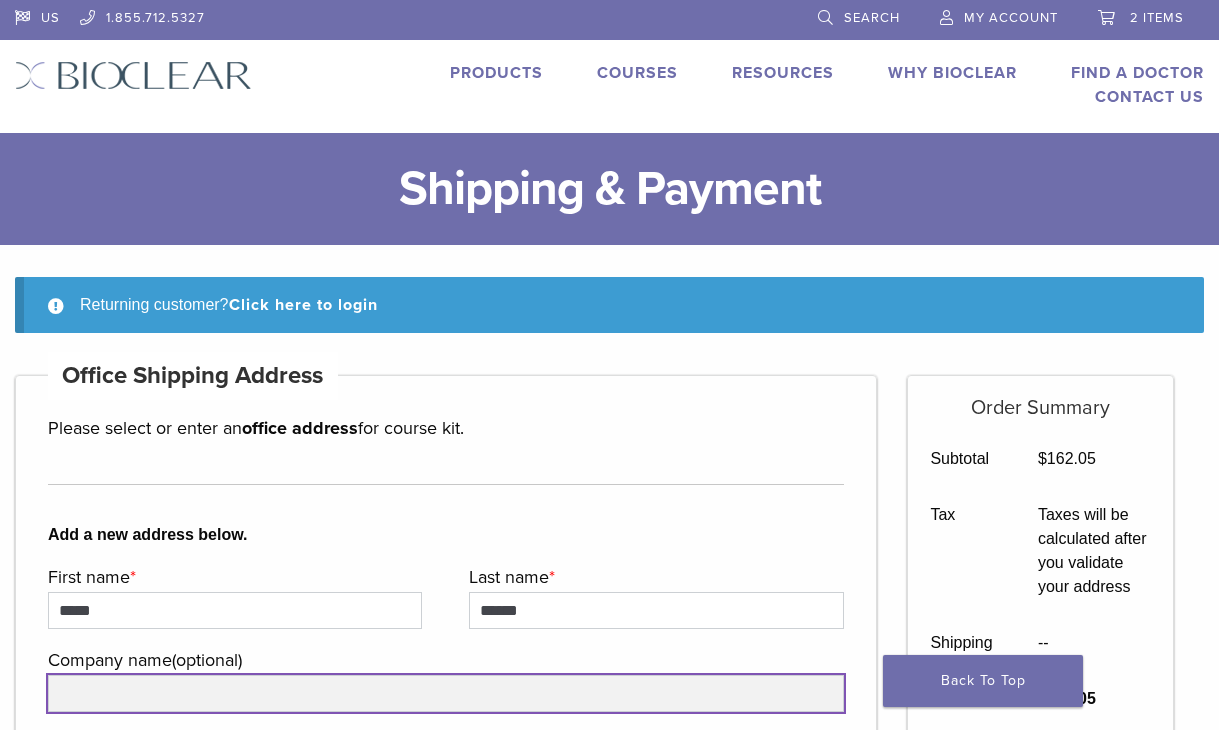 type on "**********" 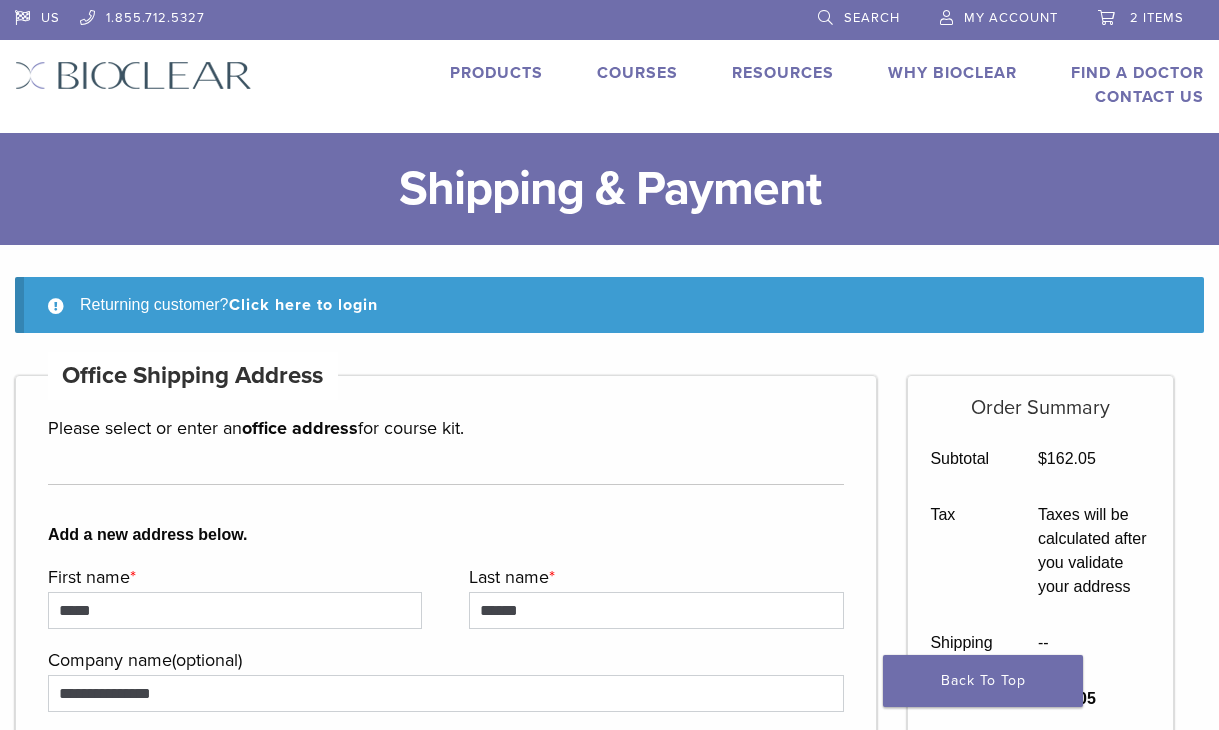 type on "********" 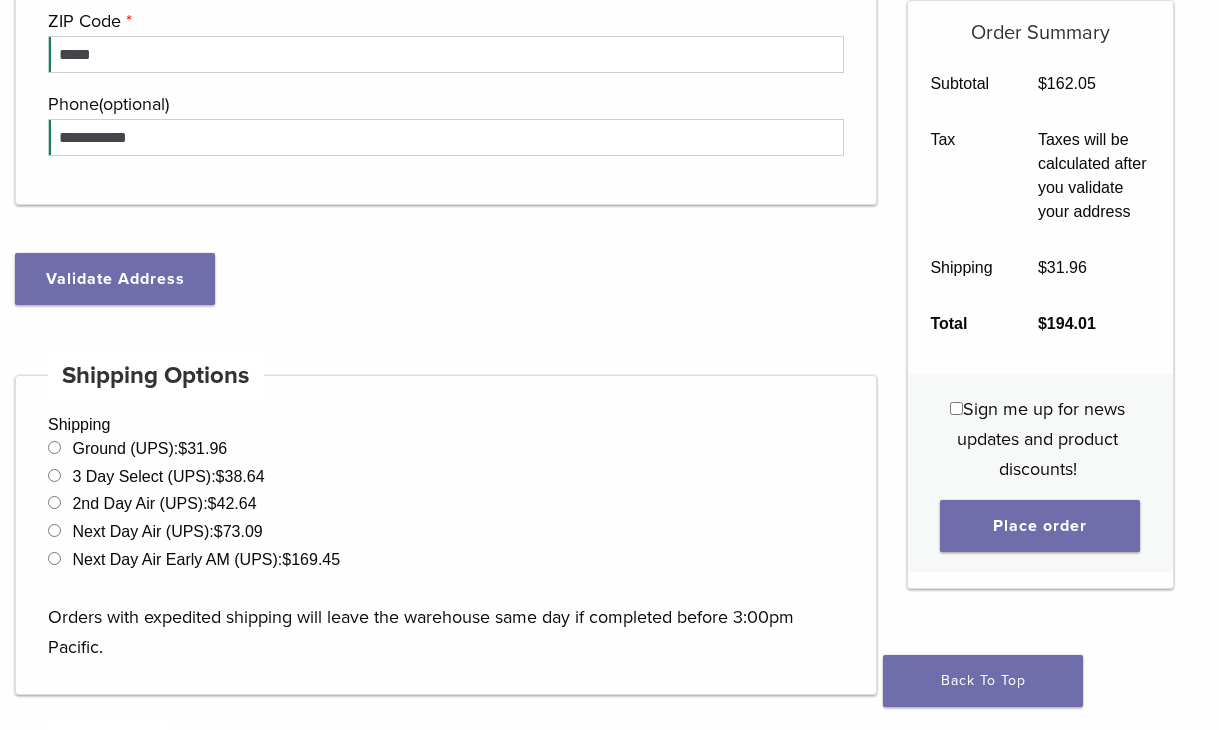 scroll, scrollTop: 1112, scrollLeft: 0, axis: vertical 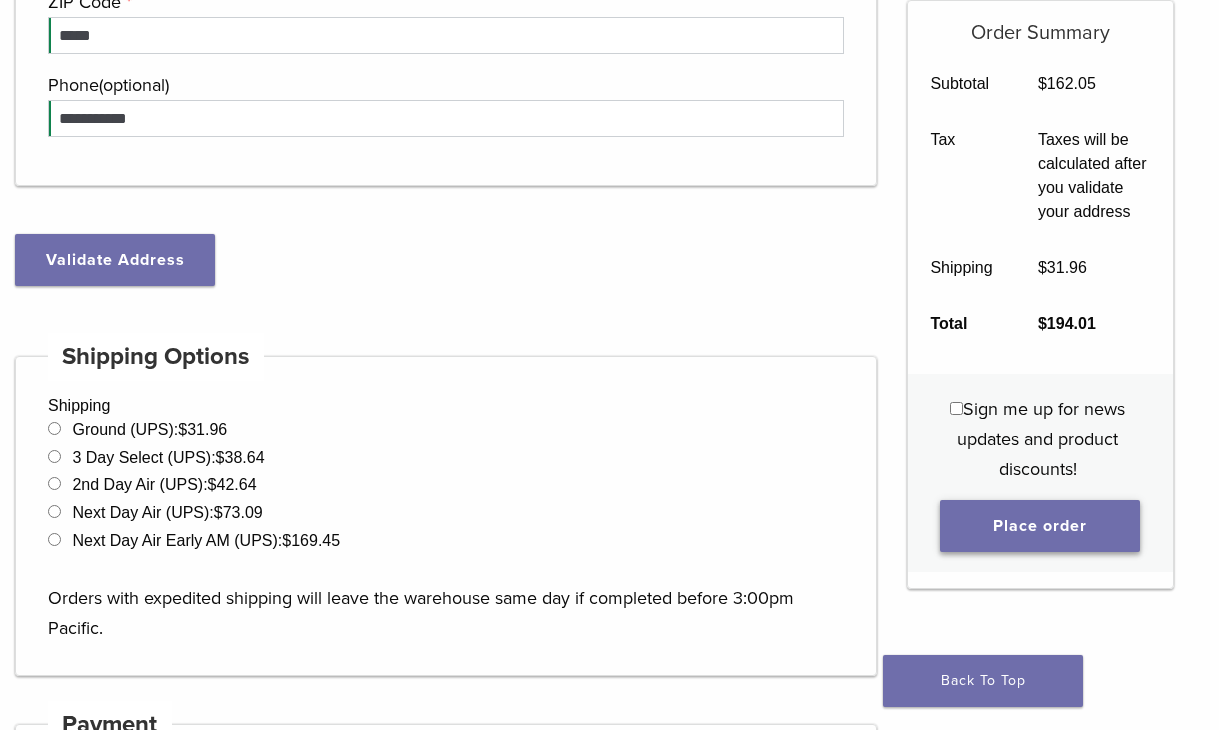 click on "Place order" at bounding box center [1040, 526] 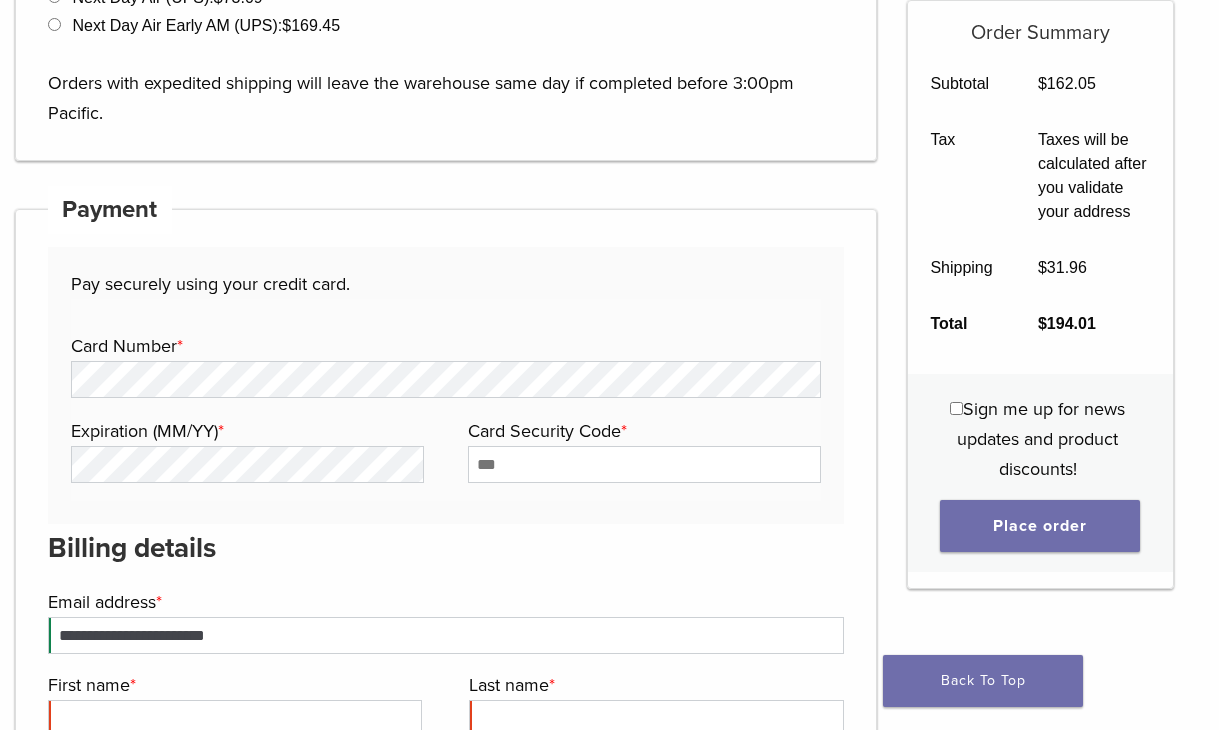 scroll, scrollTop: 1775, scrollLeft: 0, axis: vertical 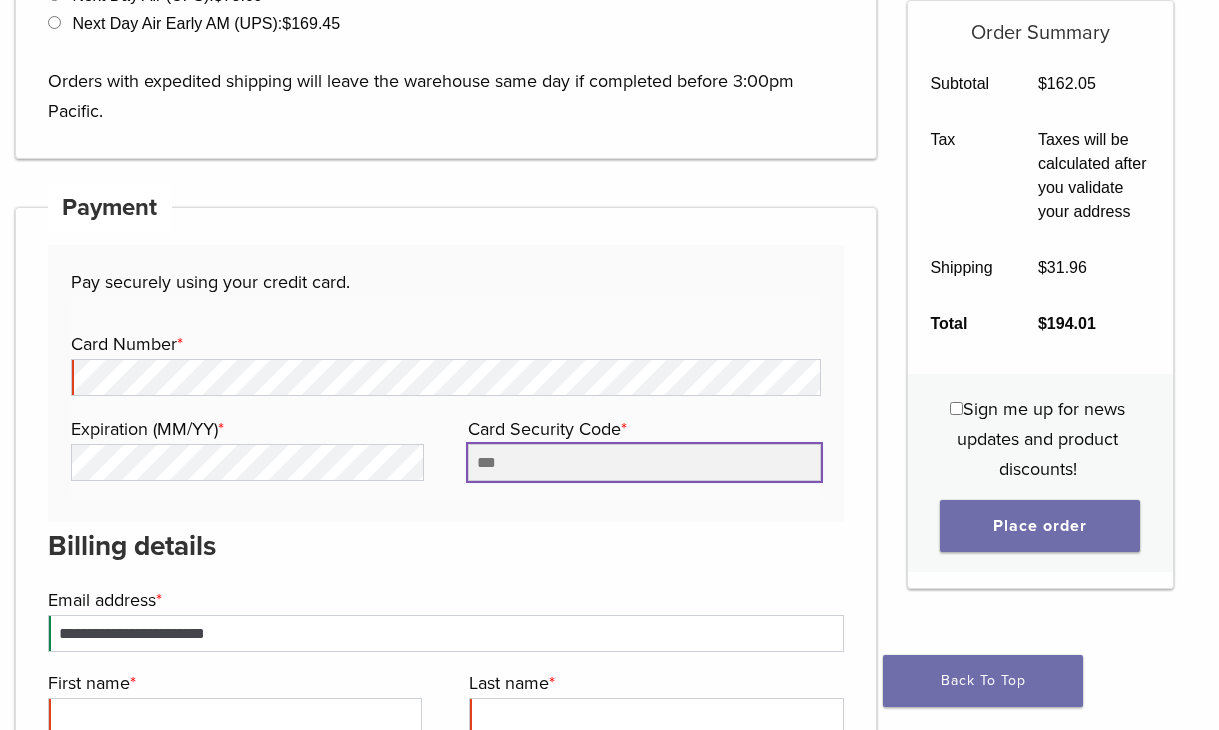 type on "****" 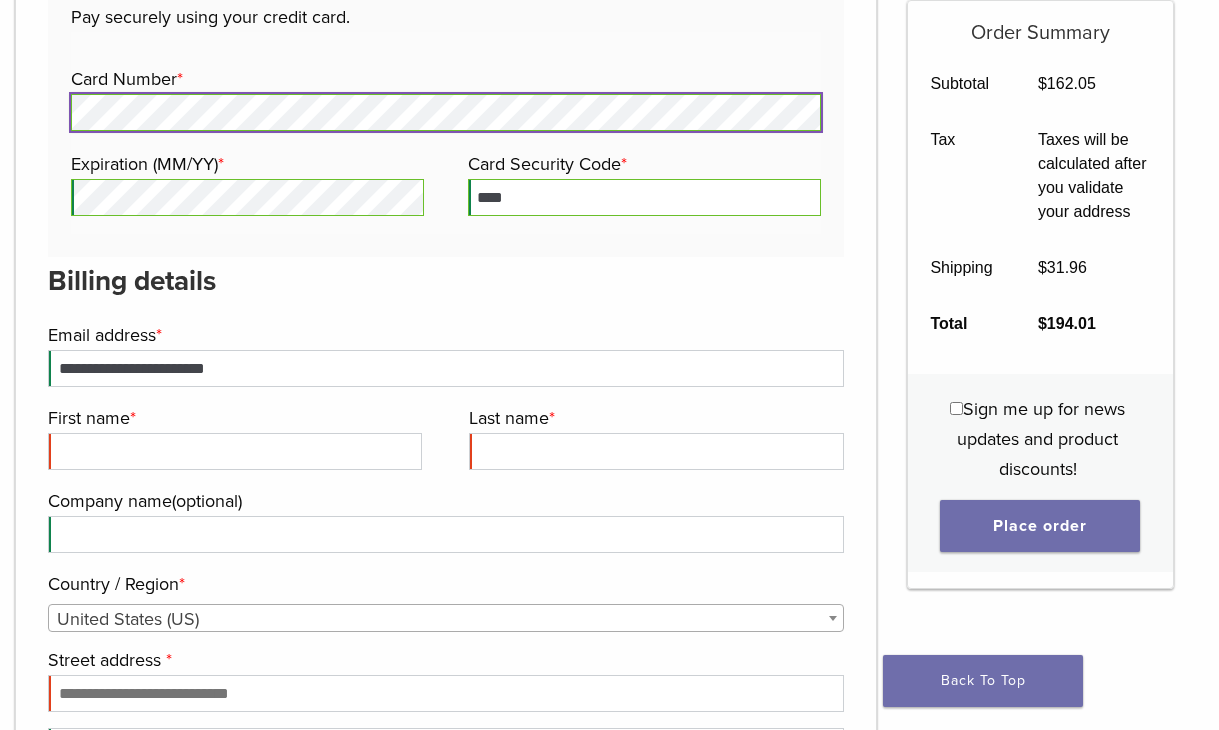 scroll, scrollTop: 2075, scrollLeft: 0, axis: vertical 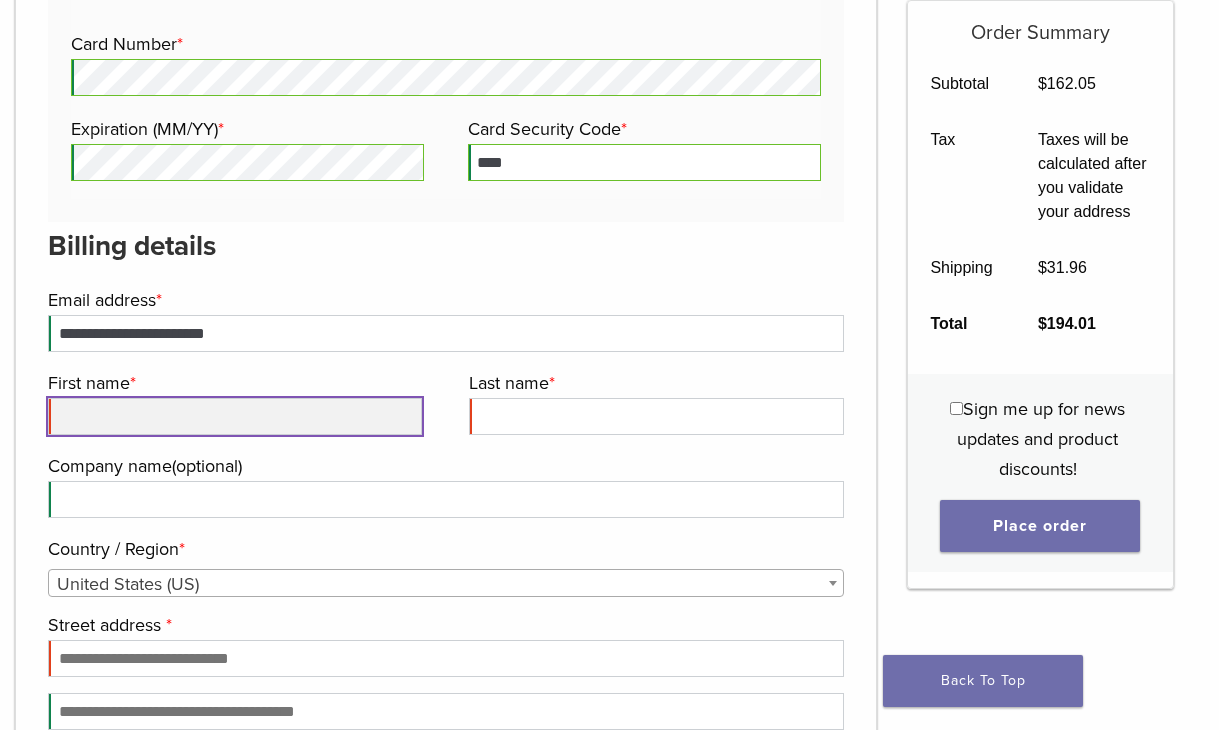 click on "First name  *" at bounding box center [235, 416] 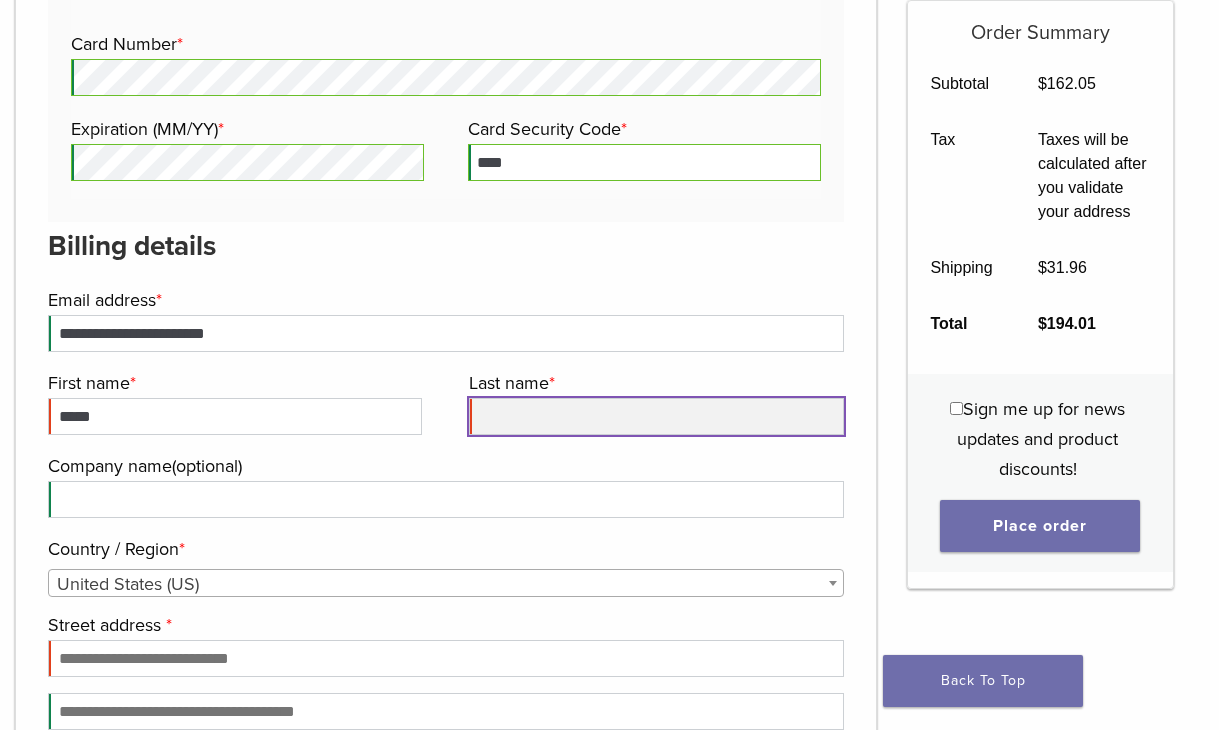 type on "******" 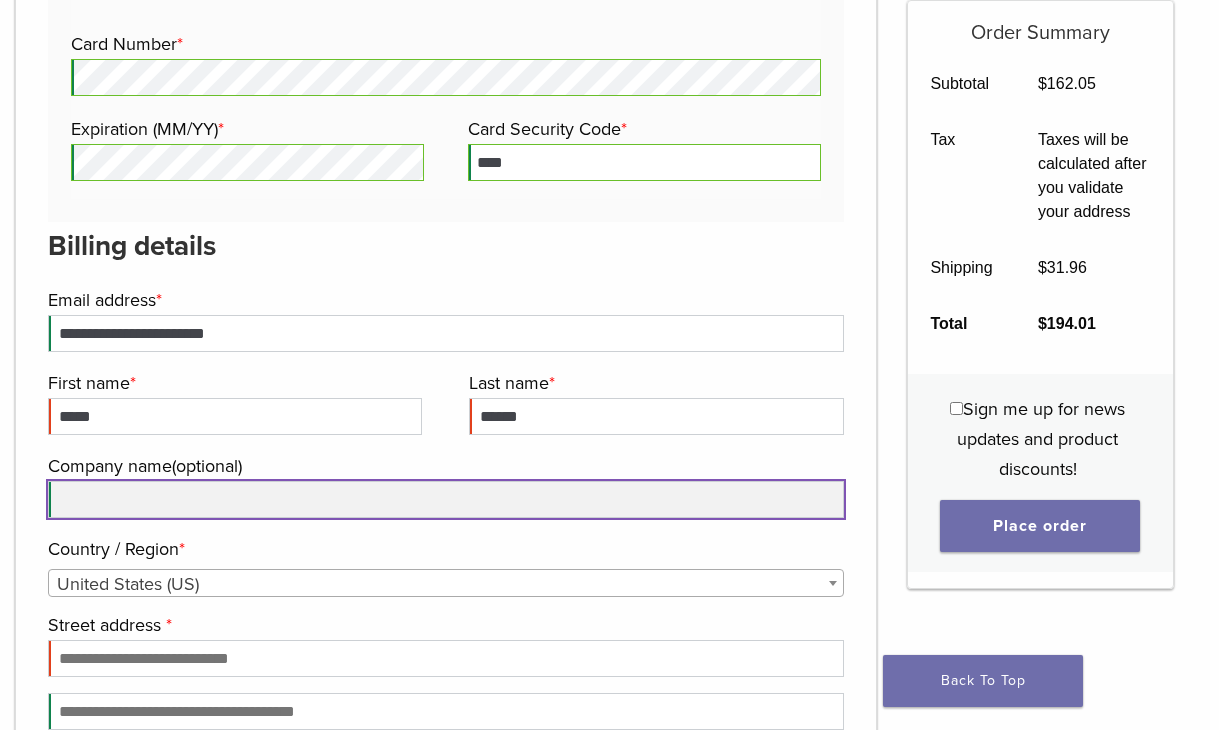 type on "**********" 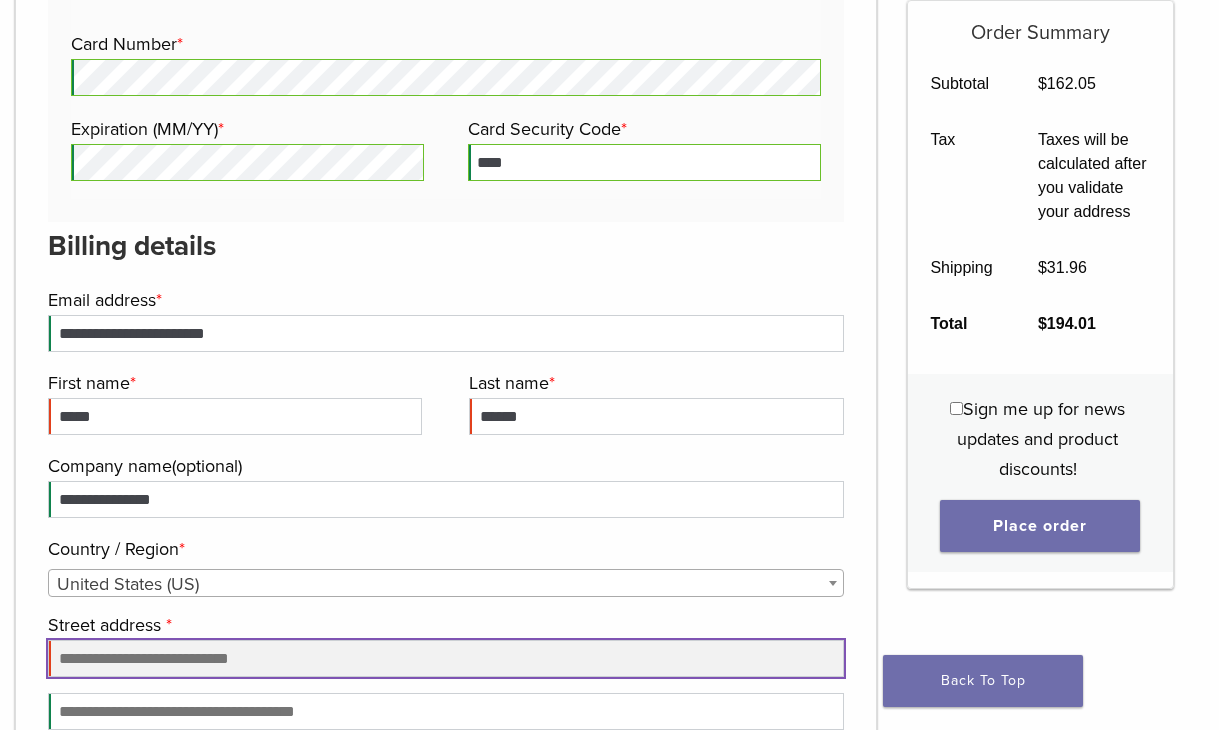 type on "********" 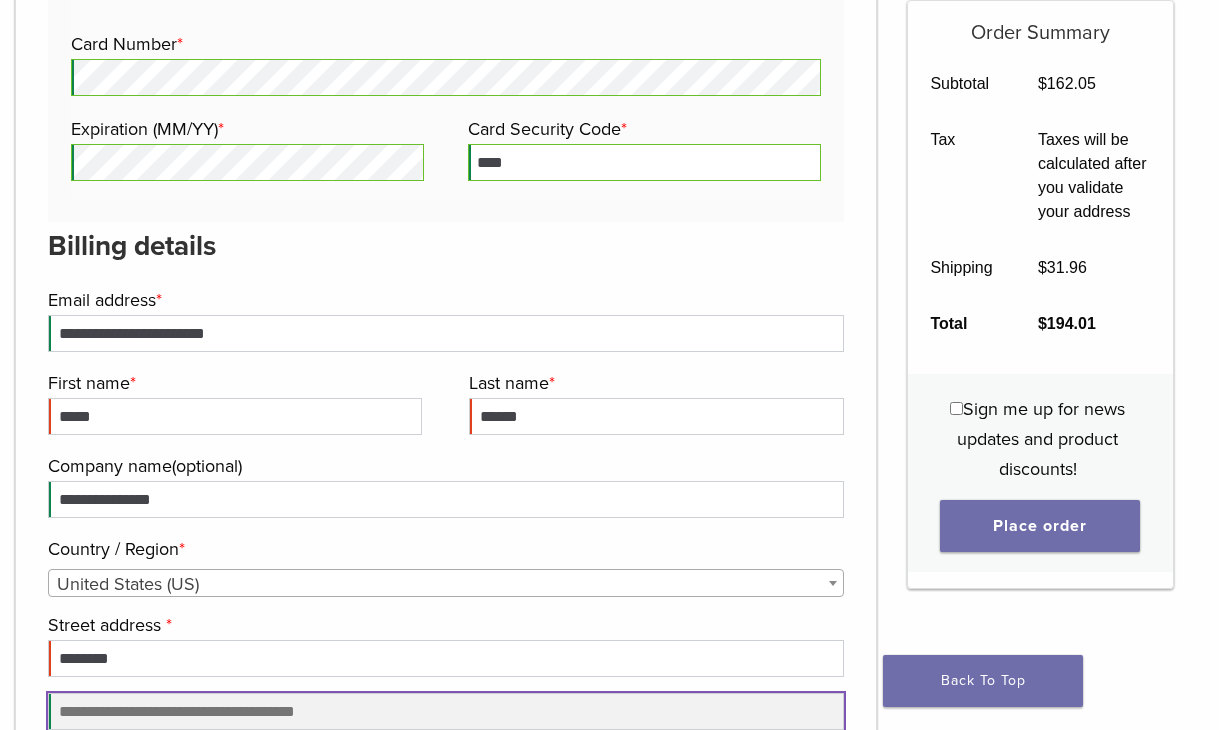 type on "**********" 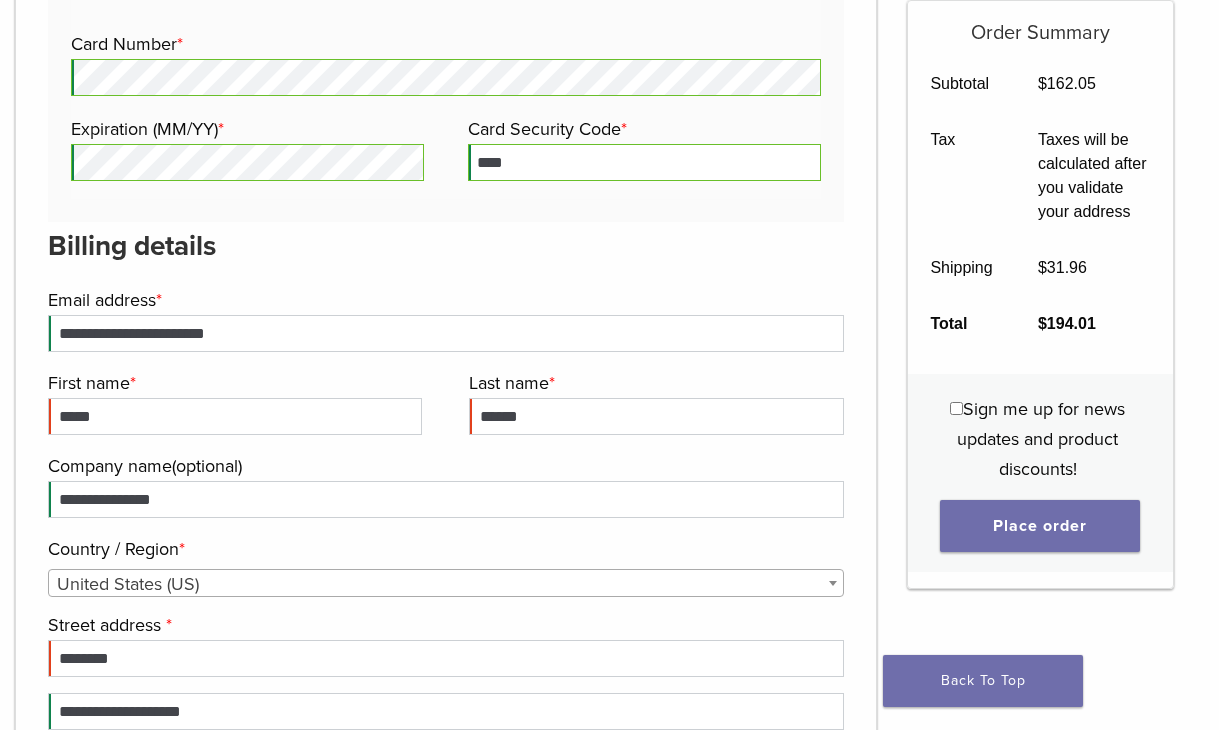 type on "********" 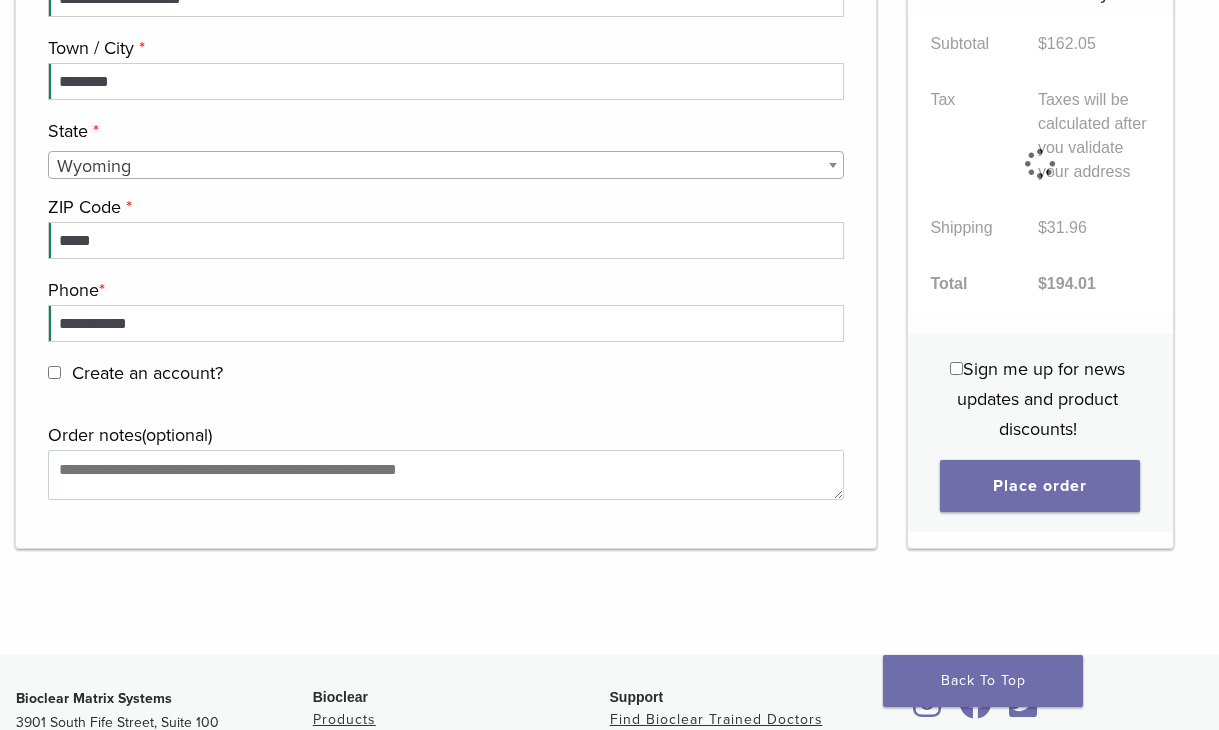 scroll, scrollTop: 2888, scrollLeft: 0, axis: vertical 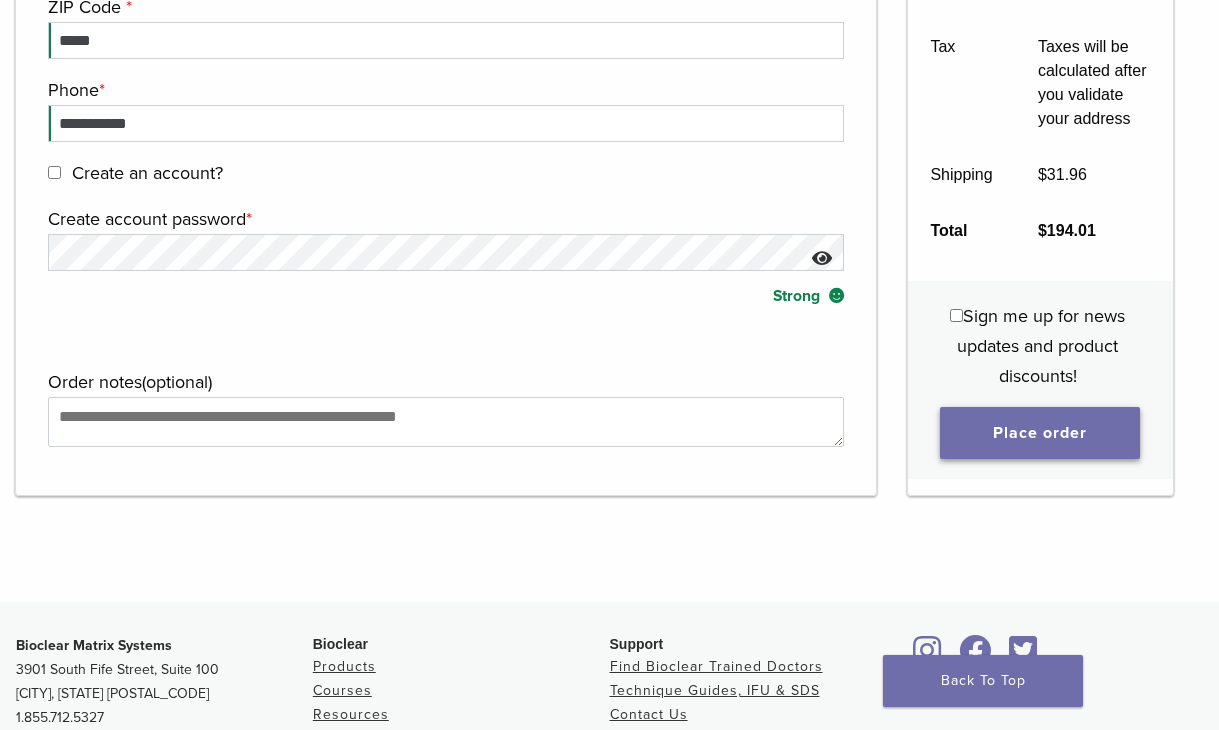 click on "Place order" at bounding box center (1040, 433) 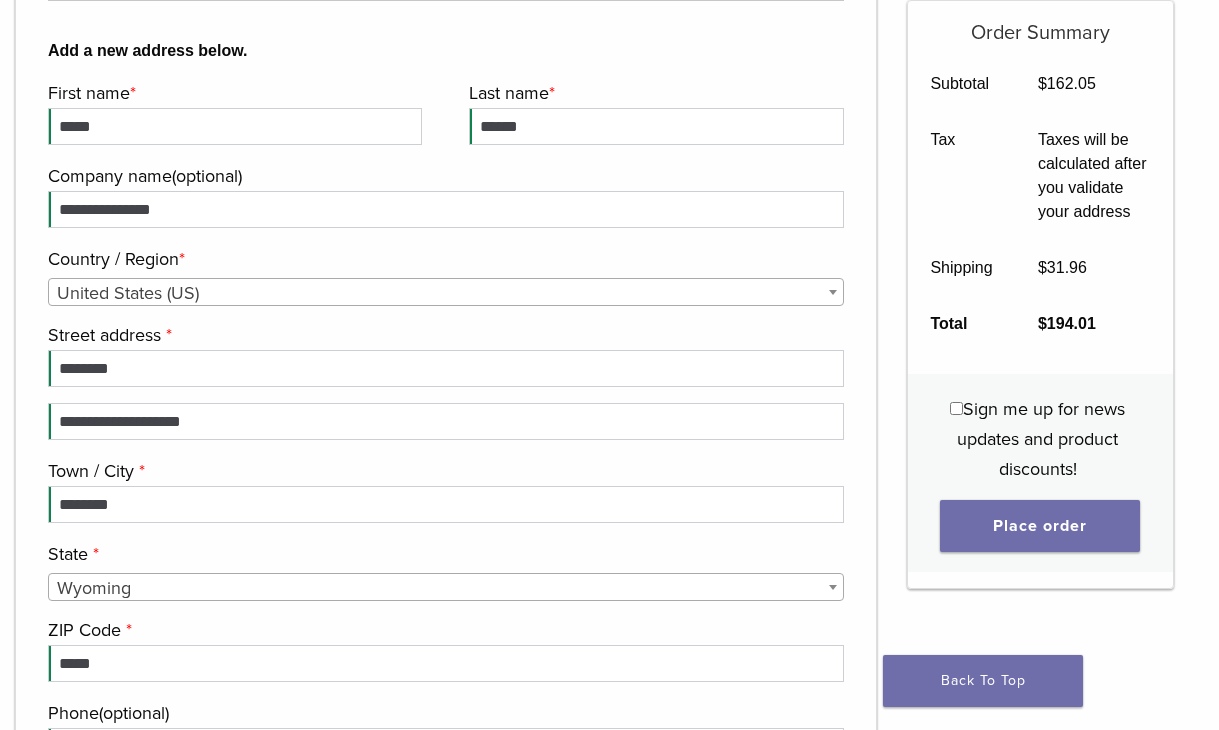 scroll, scrollTop: 575, scrollLeft: 0, axis: vertical 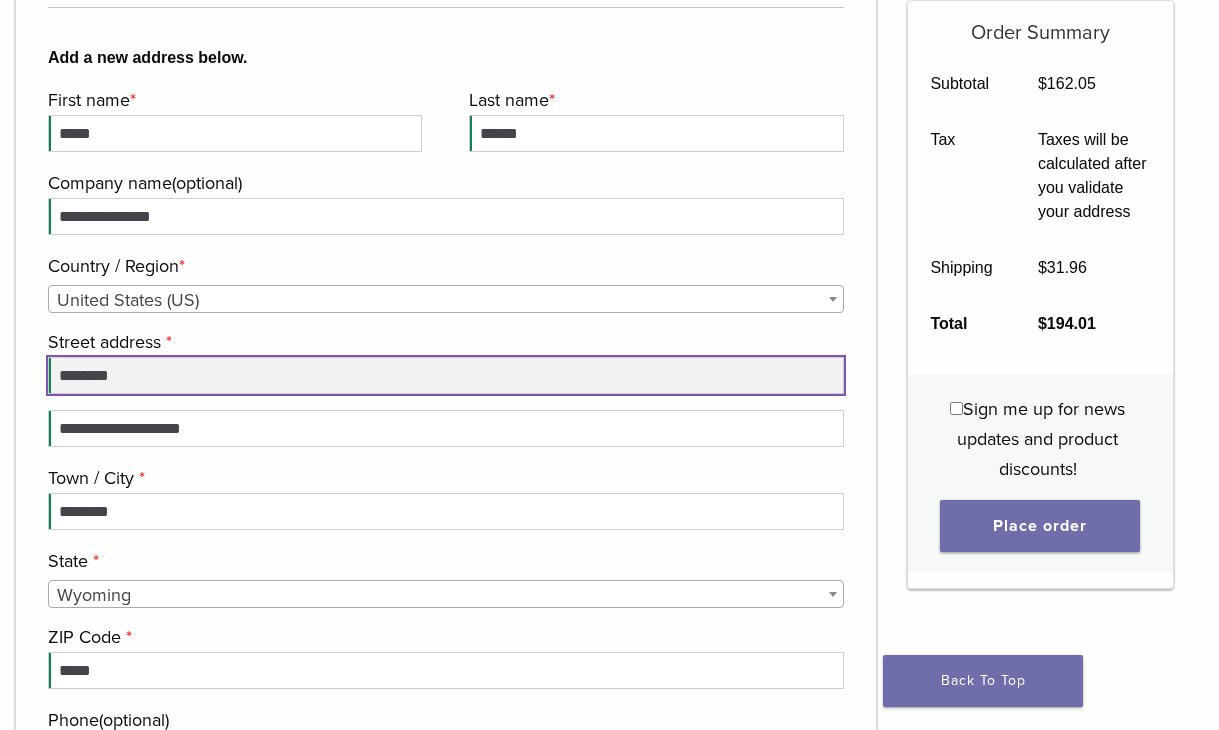 drag, startPoint x: 133, startPoint y: 372, endPoint x: -60, endPoint y: 367, distance: 193.06476 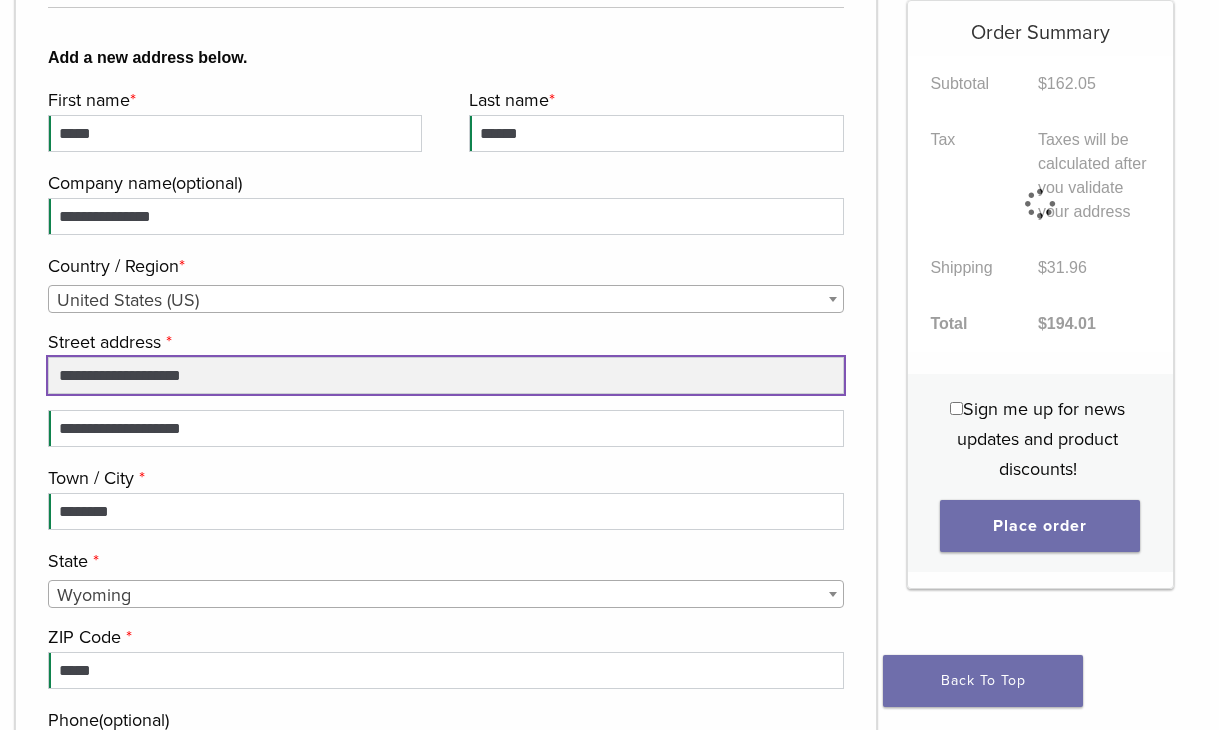 type on "**********" 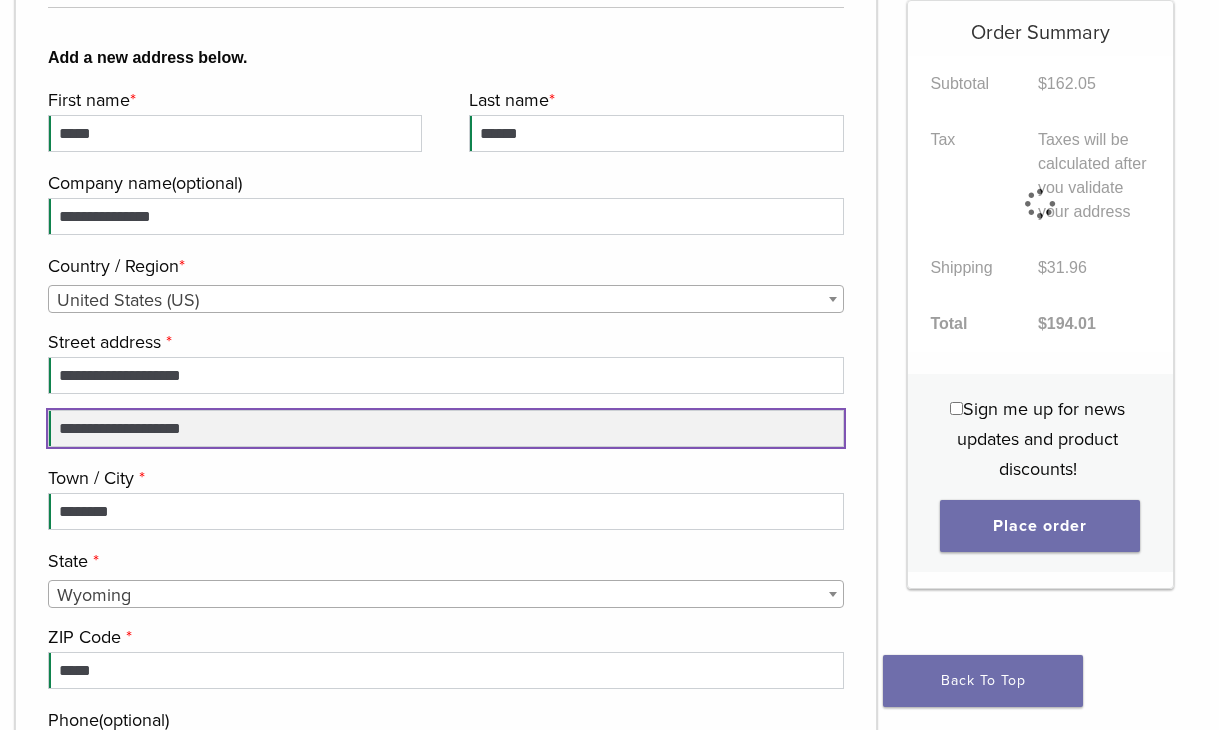 drag, startPoint x: 248, startPoint y: 423, endPoint x: -25, endPoint y: 402, distance: 273.8065 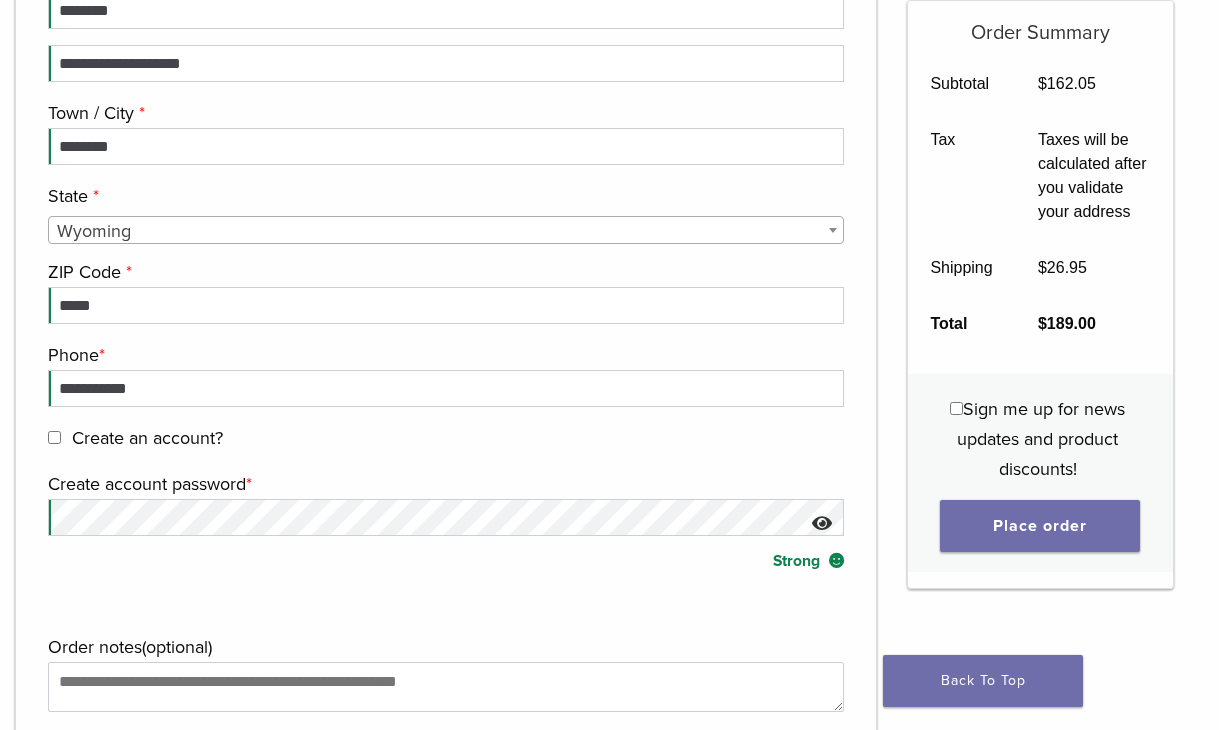 scroll, scrollTop: 2775, scrollLeft: 0, axis: vertical 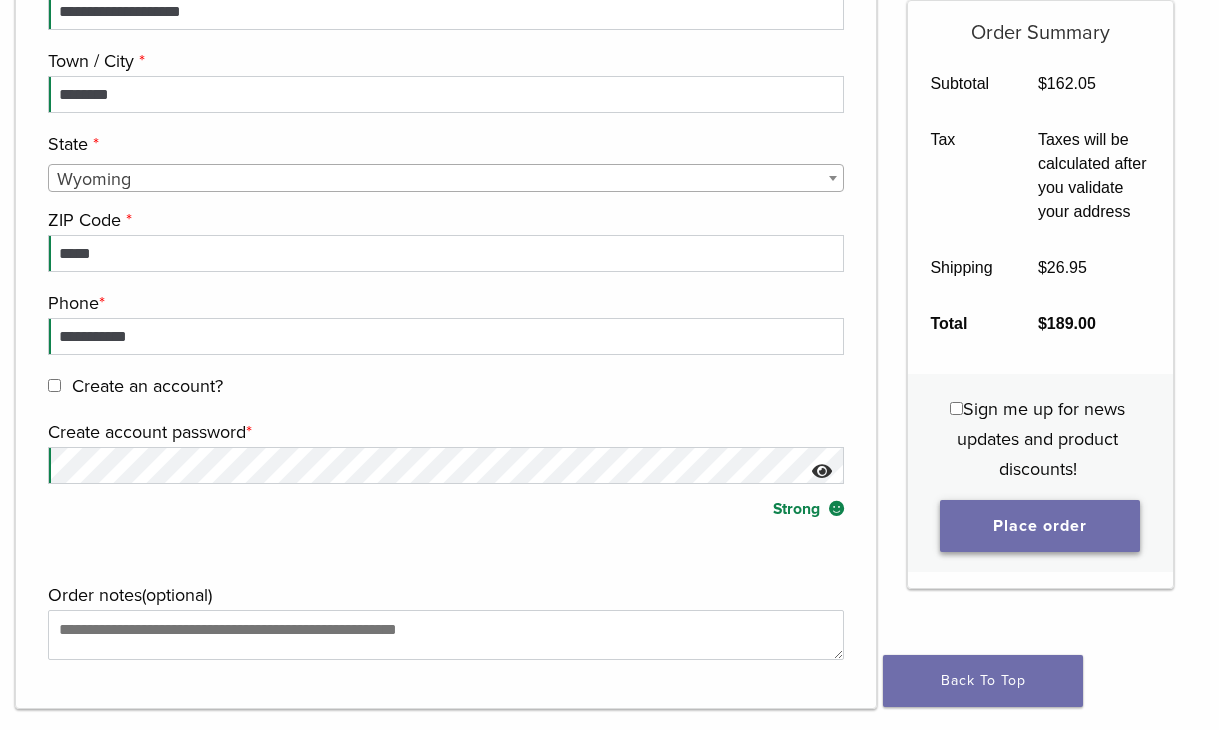 type on "****" 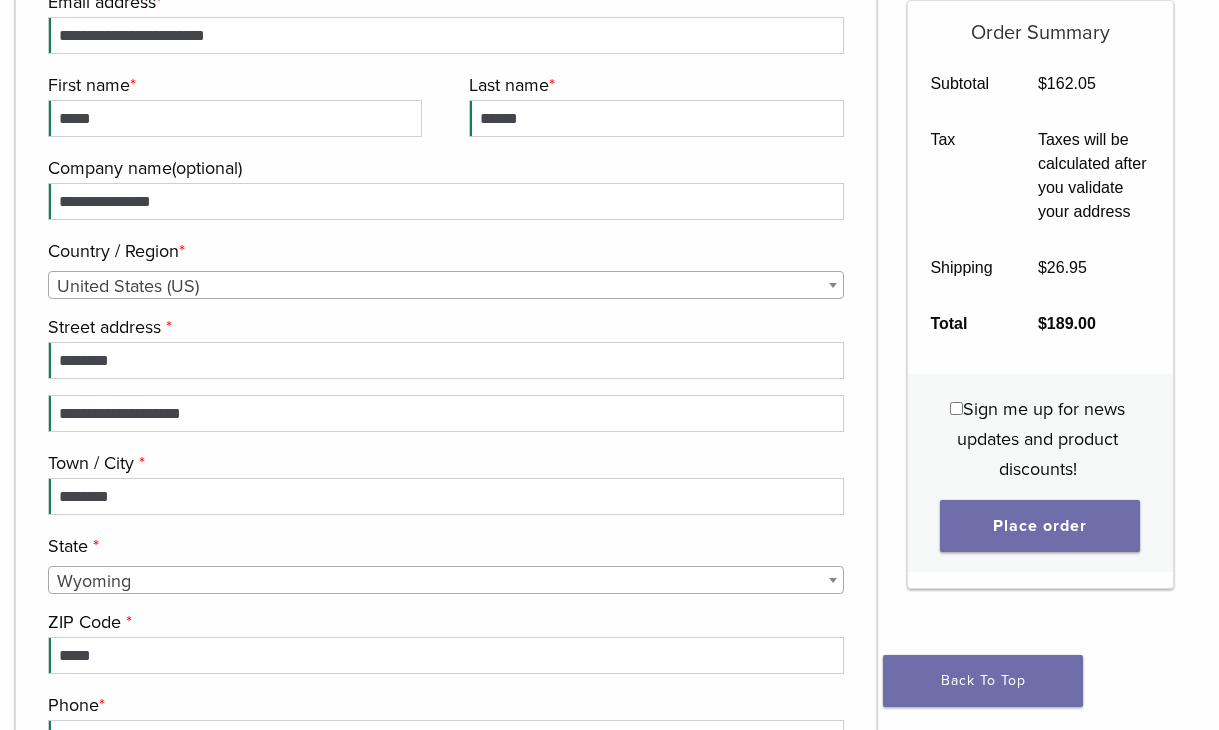 scroll, scrollTop: 2375, scrollLeft: 0, axis: vertical 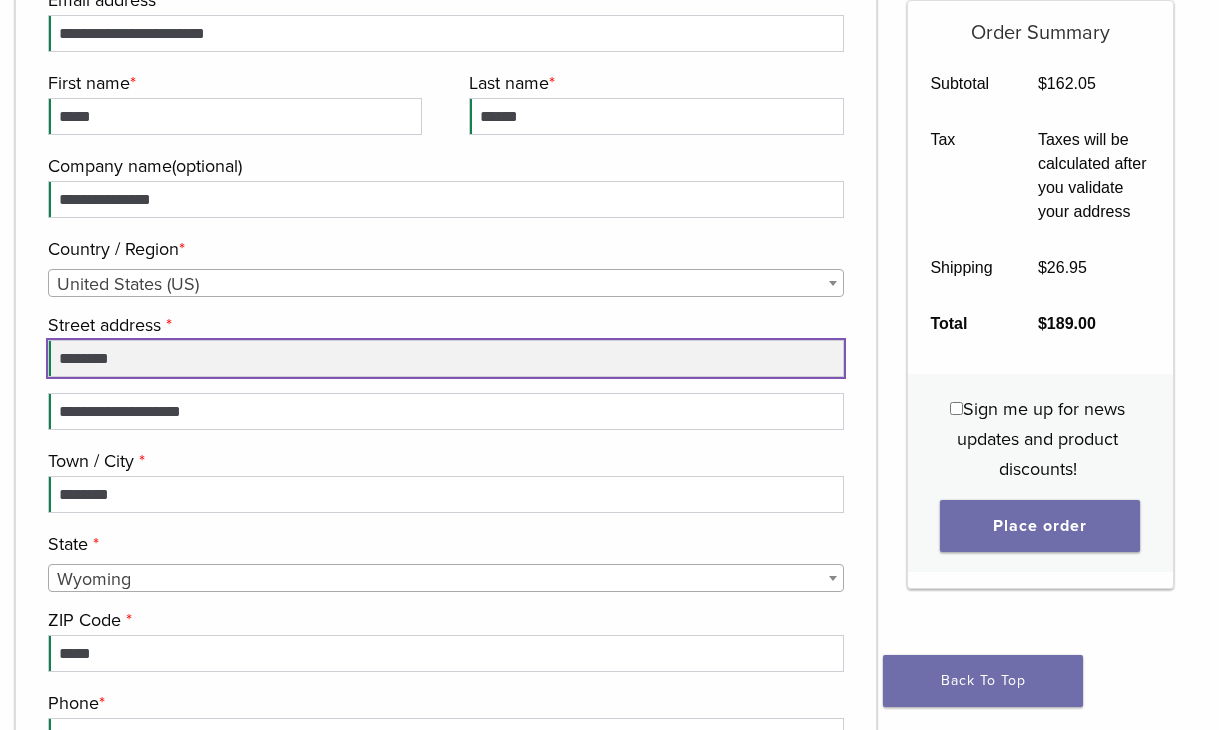 drag, startPoint x: 144, startPoint y: 353, endPoint x: -234, endPoint y: 345, distance: 378.08466 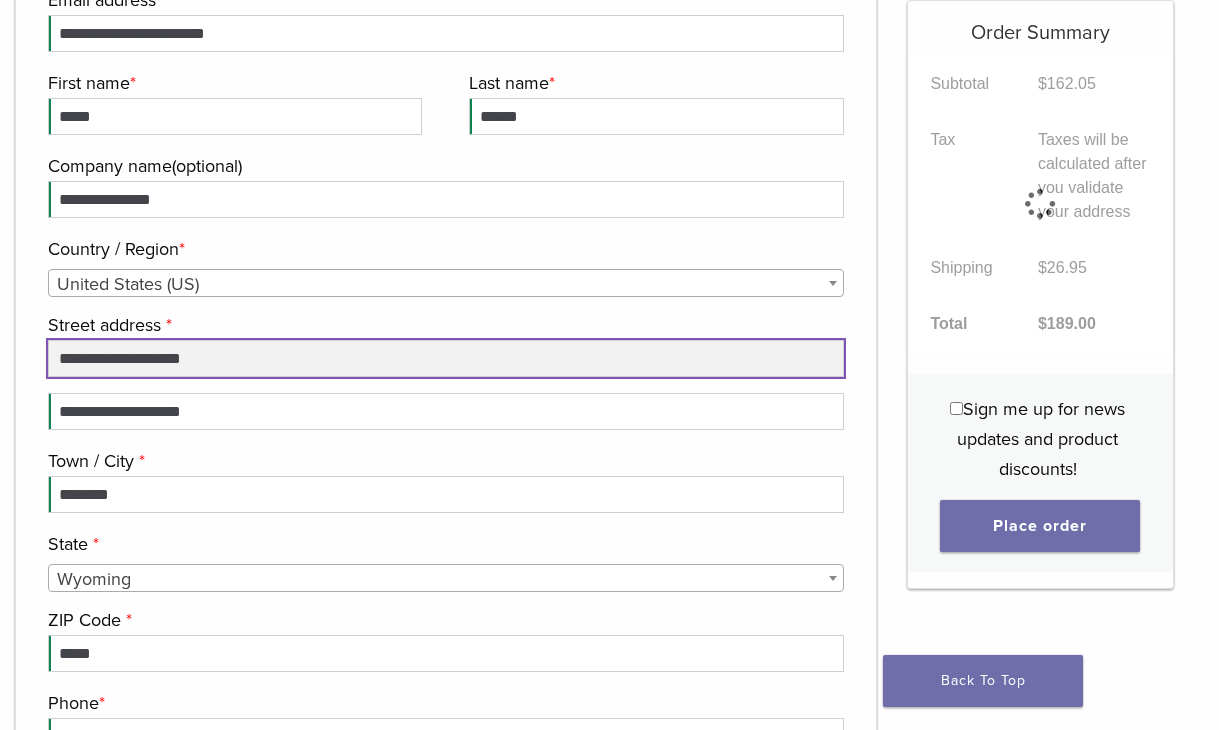 type on "**********" 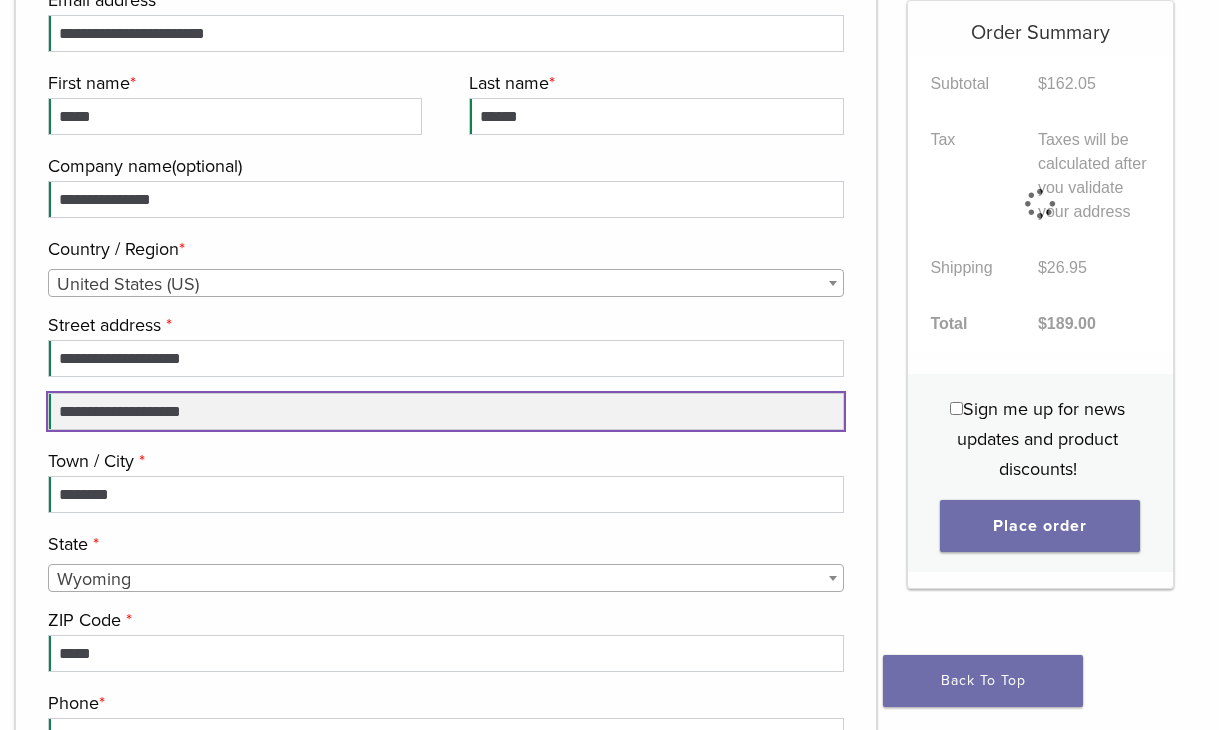 drag, startPoint x: 259, startPoint y: 421, endPoint x: -343, endPoint y: 300, distance: 614.0399 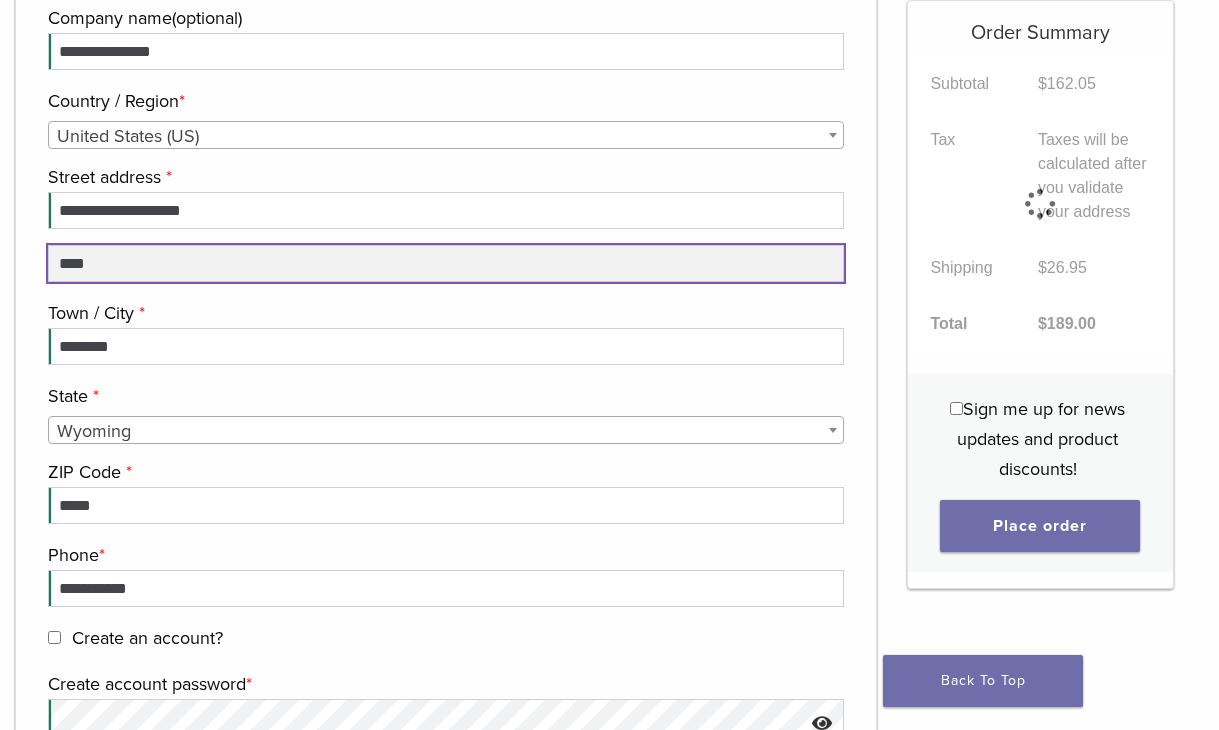 scroll, scrollTop: 2775, scrollLeft: 0, axis: vertical 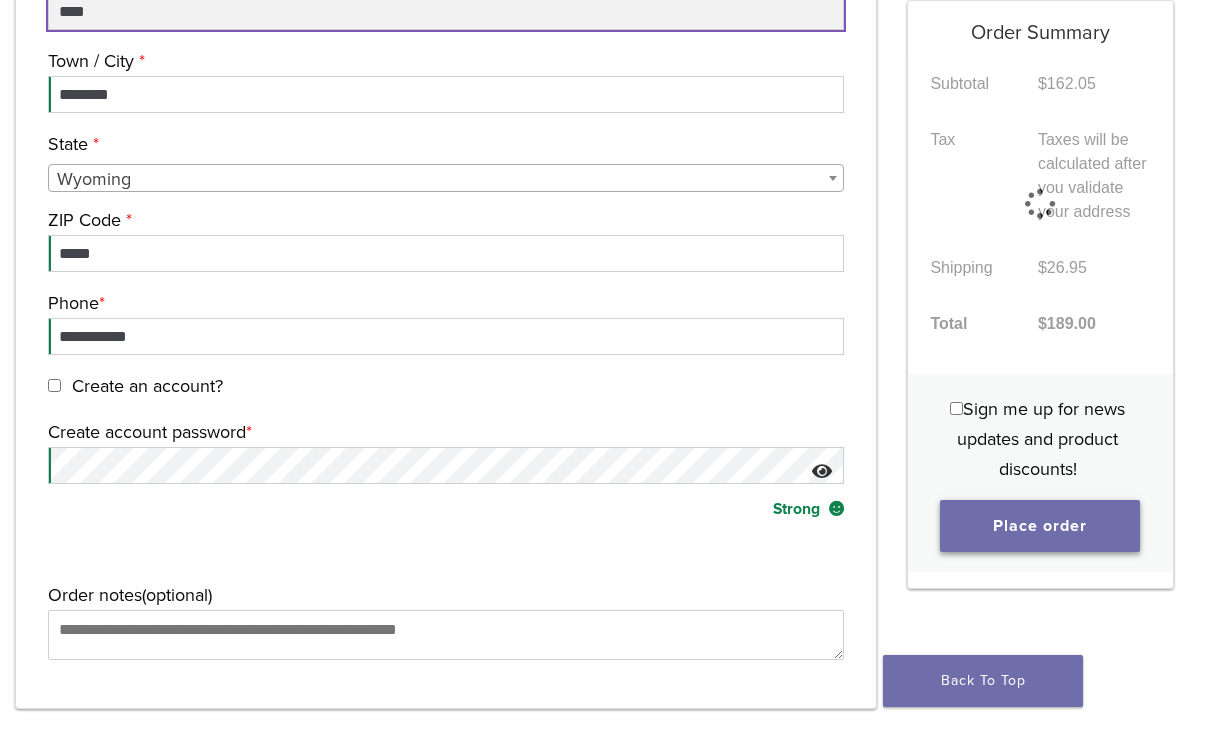 type on "****" 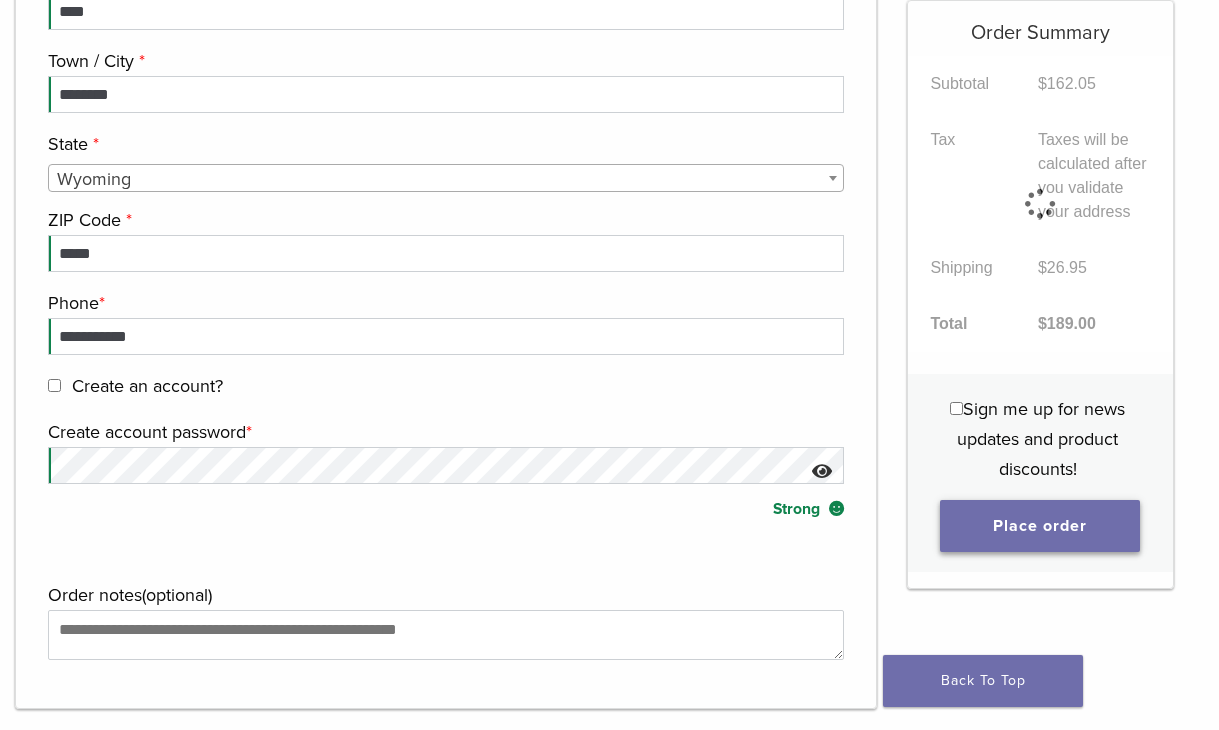 click on "Place order" at bounding box center [1040, 526] 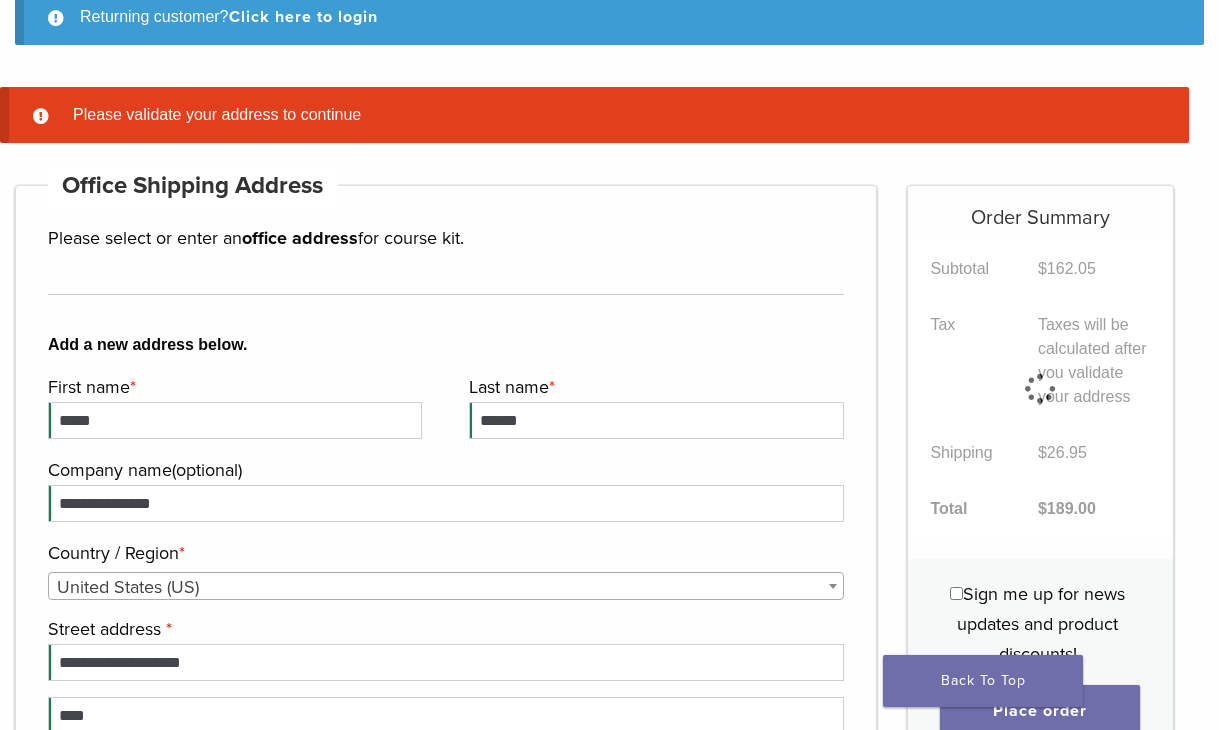 scroll, scrollTop: 275, scrollLeft: 0, axis: vertical 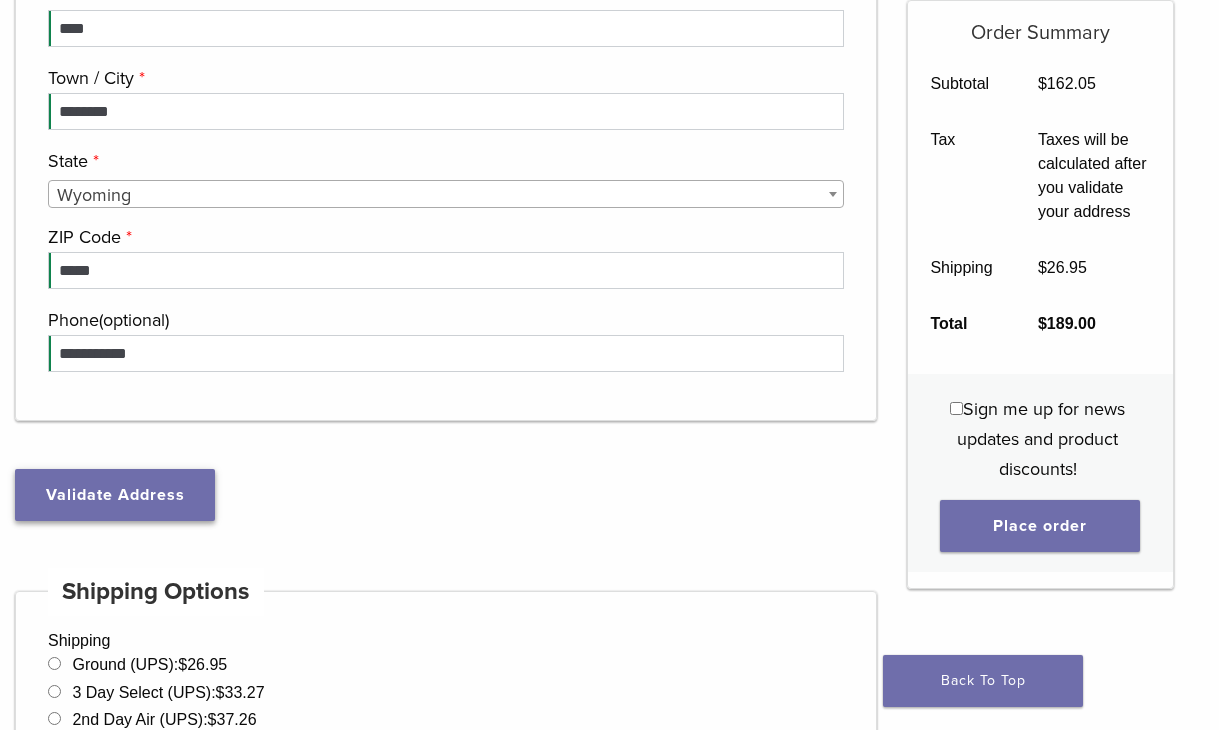 click on "Validate Address" at bounding box center [115, 495] 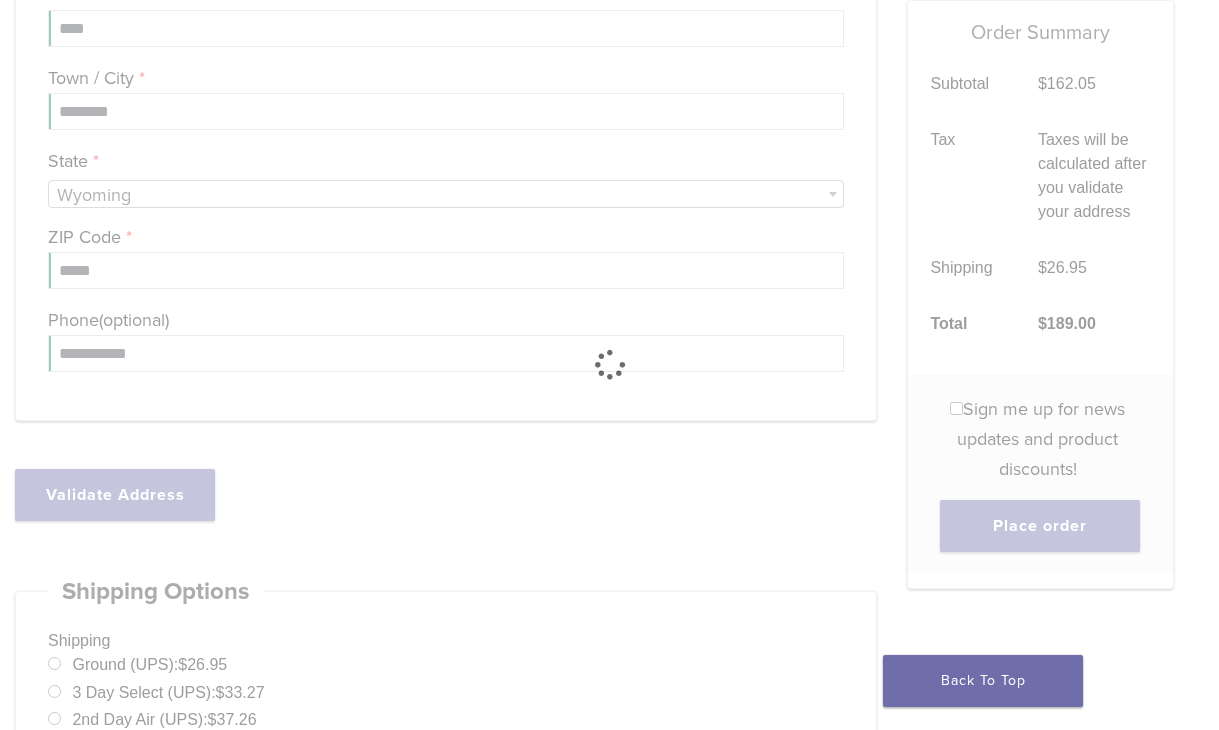 type on "**********" 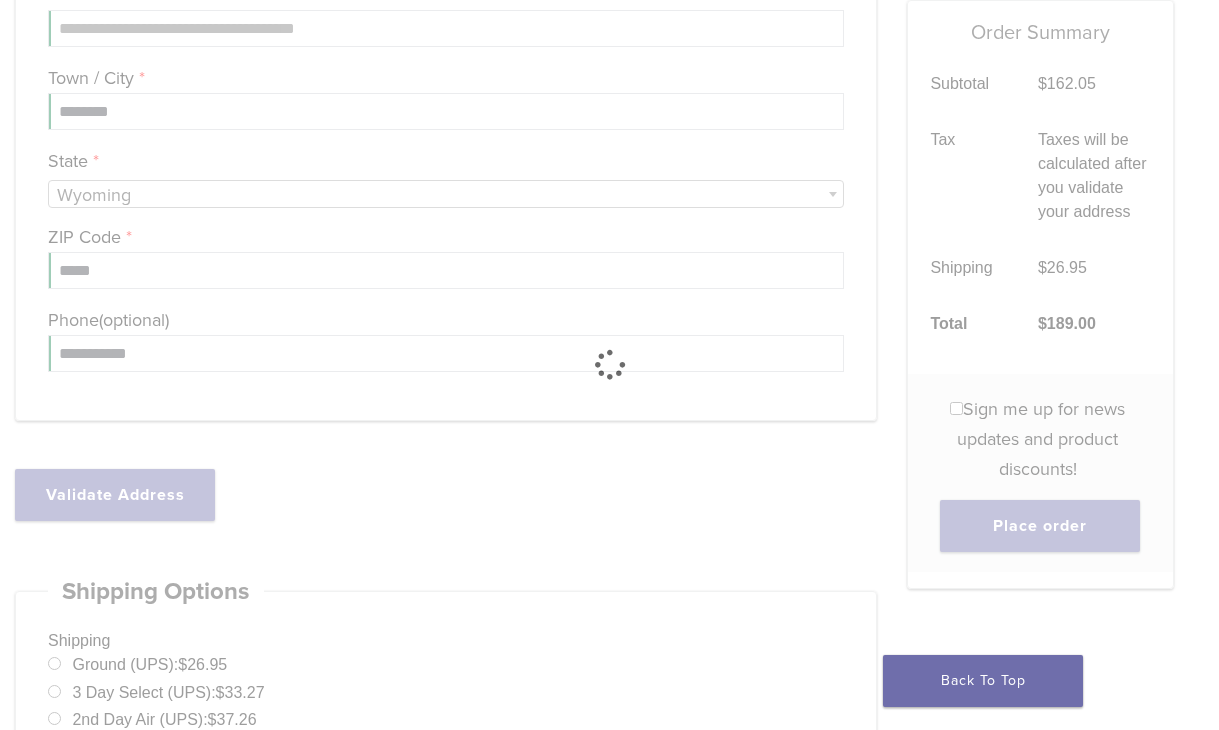 select on "**" 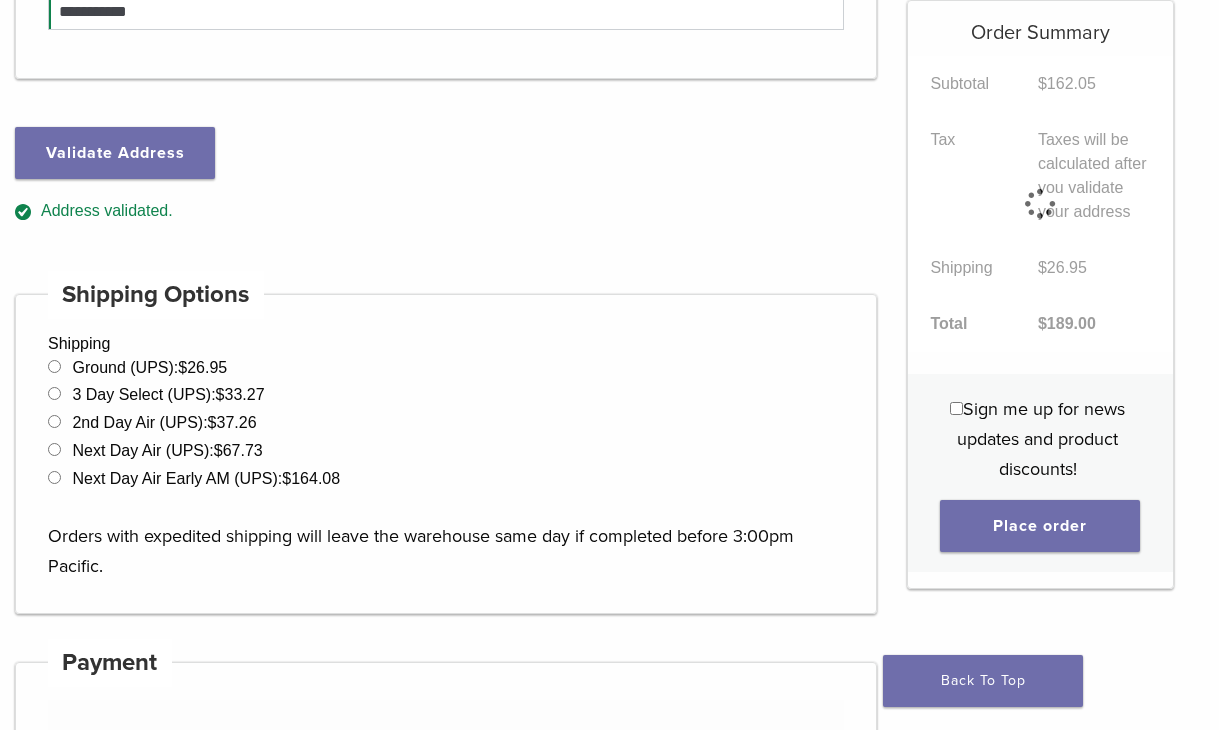 scroll, scrollTop: 1277, scrollLeft: 0, axis: vertical 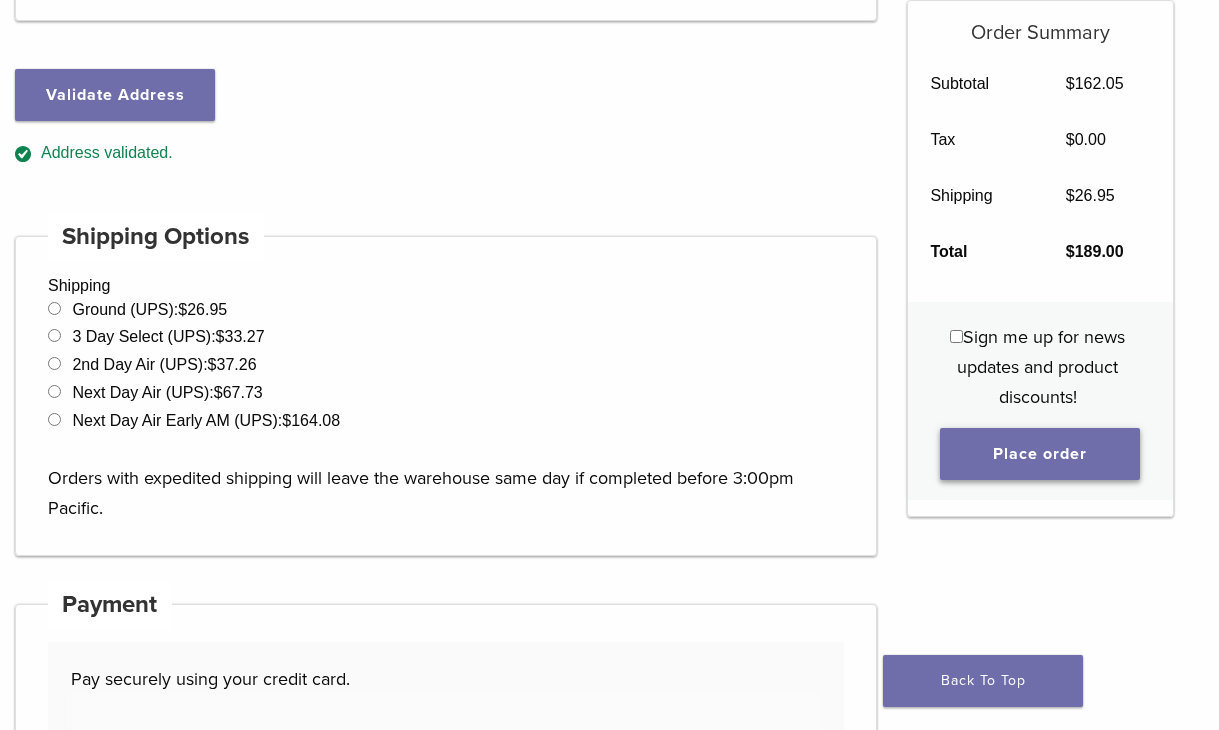 click on "Place order" at bounding box center (1040, 454) 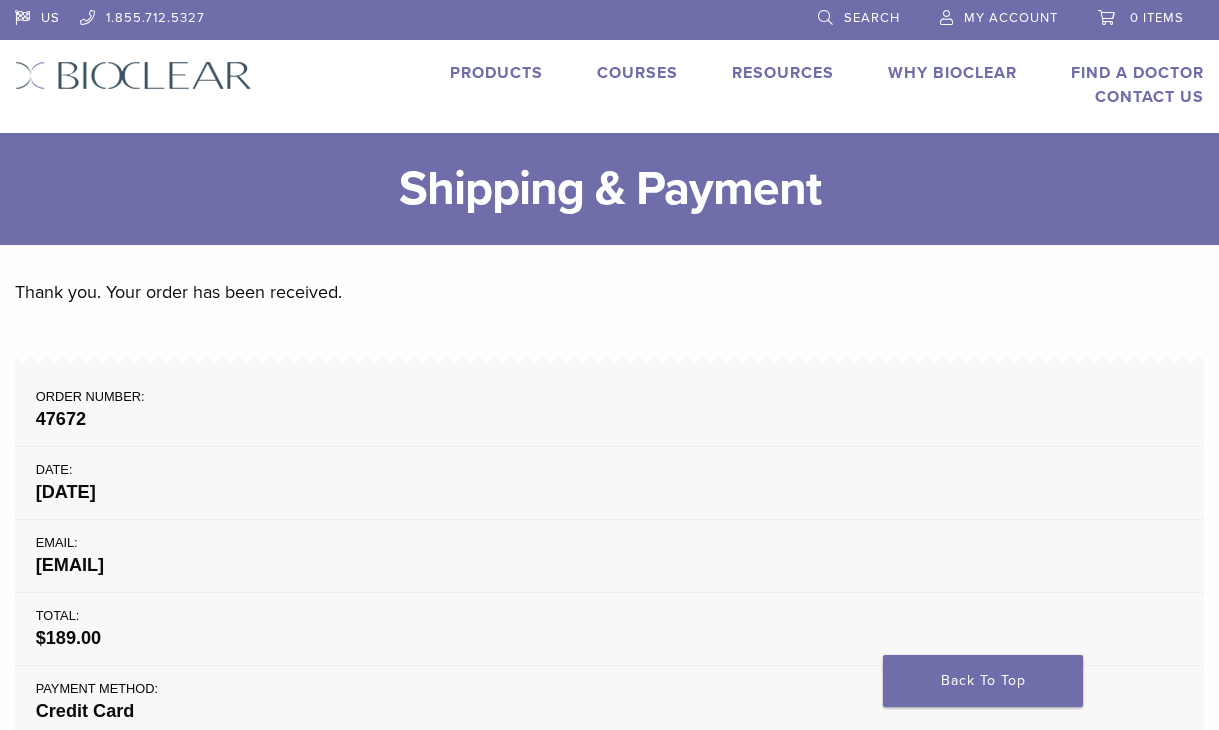 scroll, scrollTop: 0, scrollLeft: 0, axis: both 